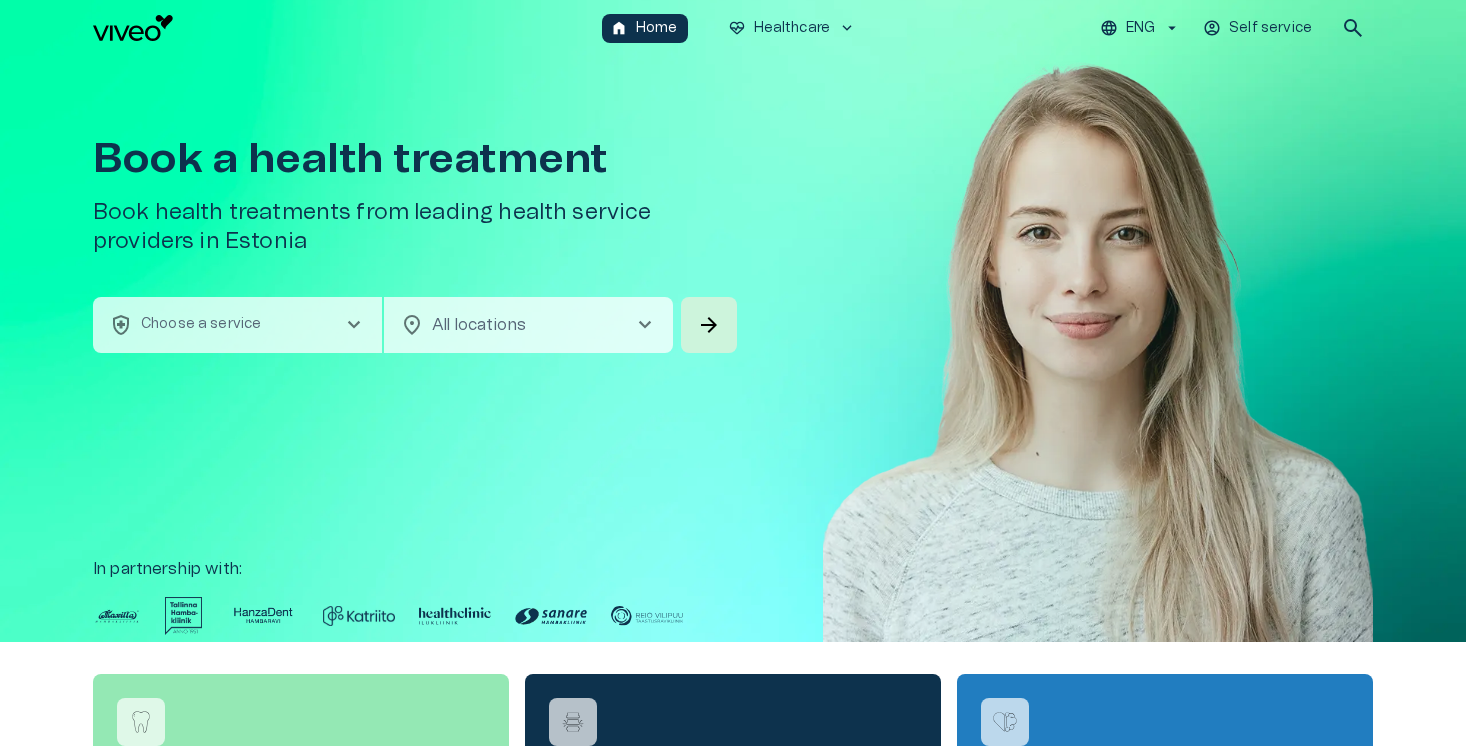 scroll, scrollTop: 0, scrollLeft: 0, axis: both 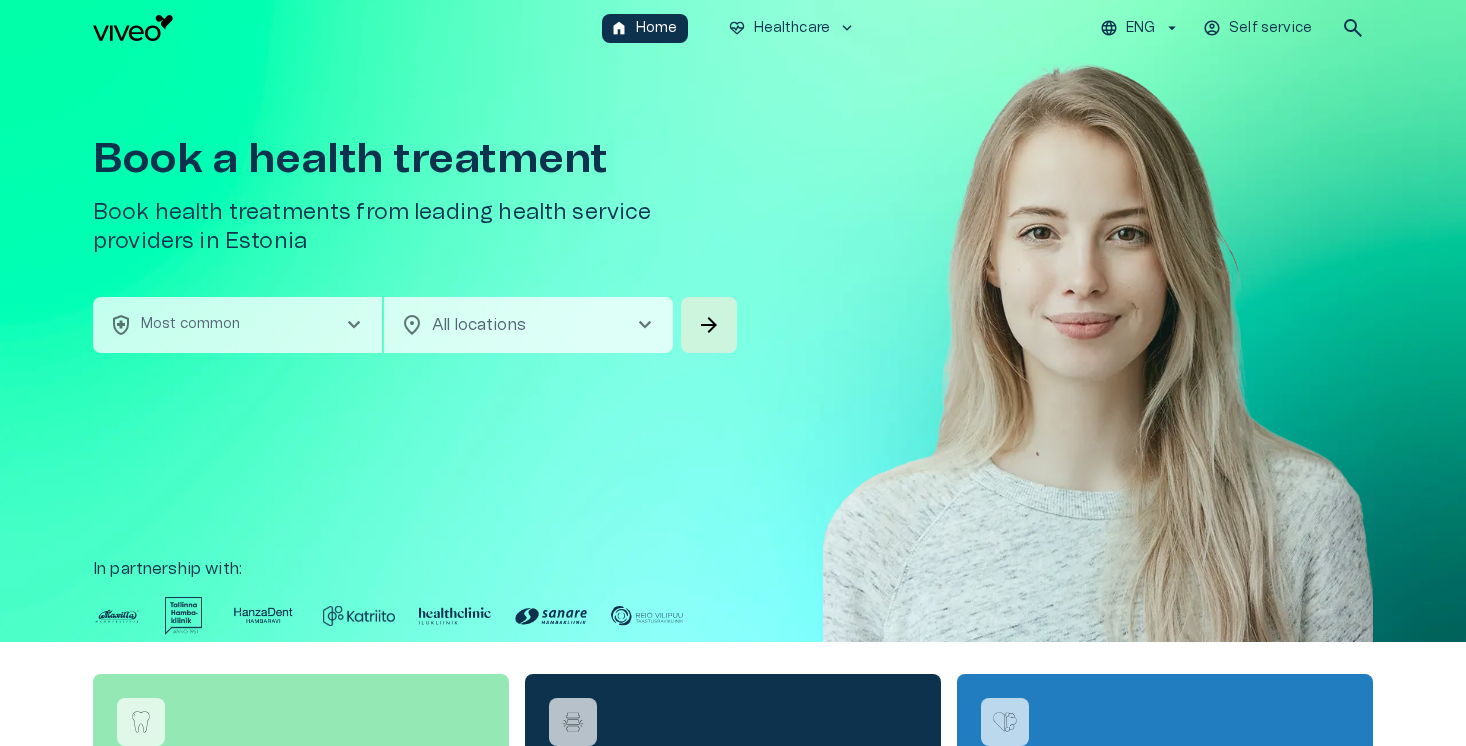 click on "chevron_right" at bounding box center (354, 325) 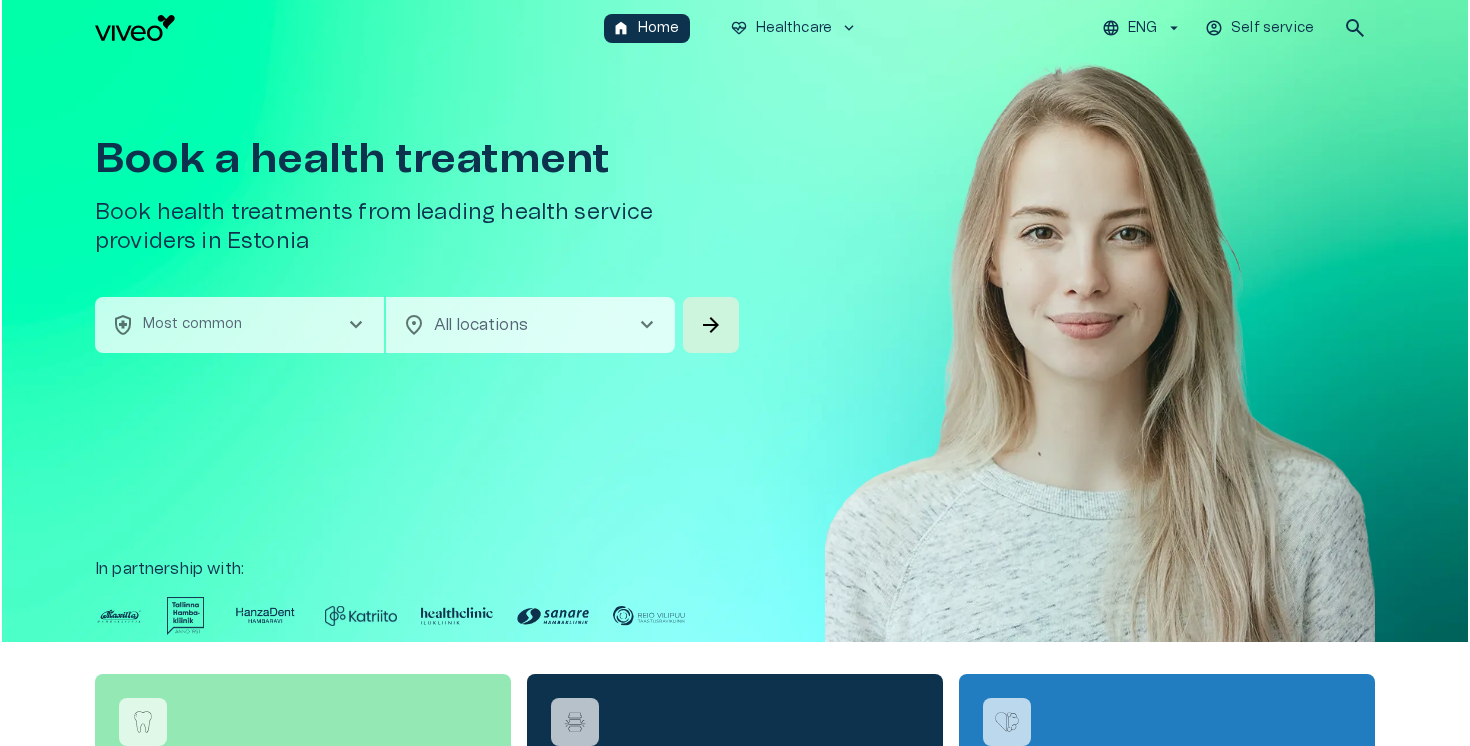 scroll, scrollTop: 56, scrollLeft: 0, axis: vertical 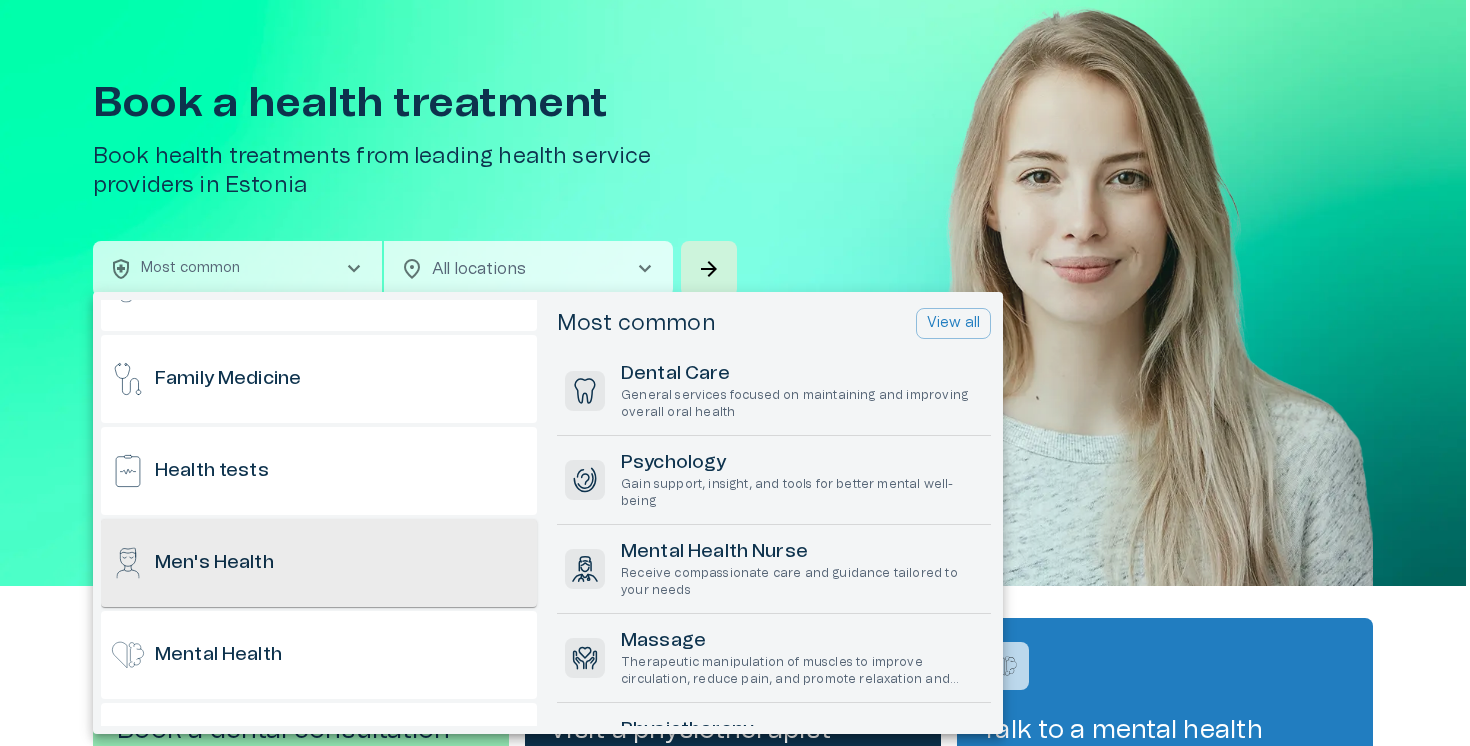 click on "Men's Health" at bounding box center [319, 563] 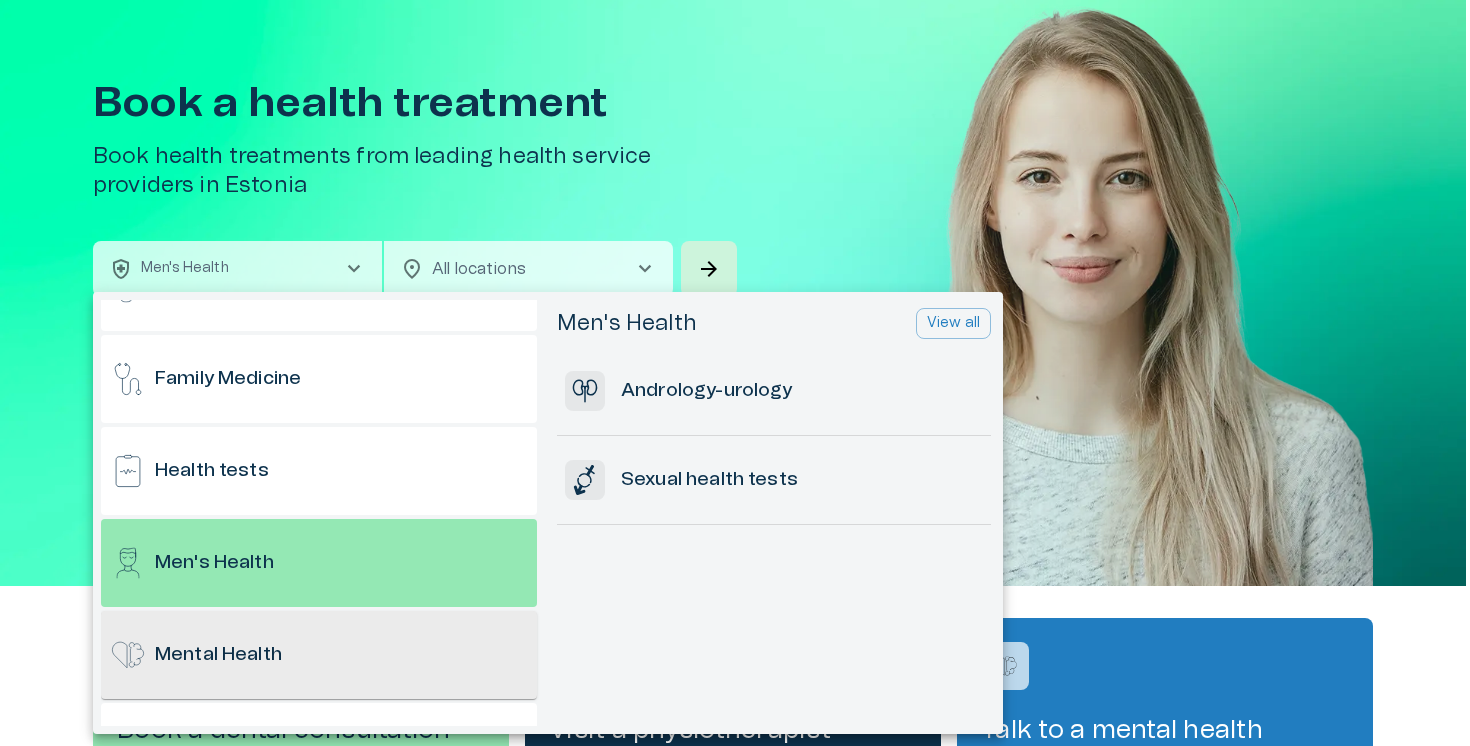 click on "Mental Health" at bounding box center (319, 655) 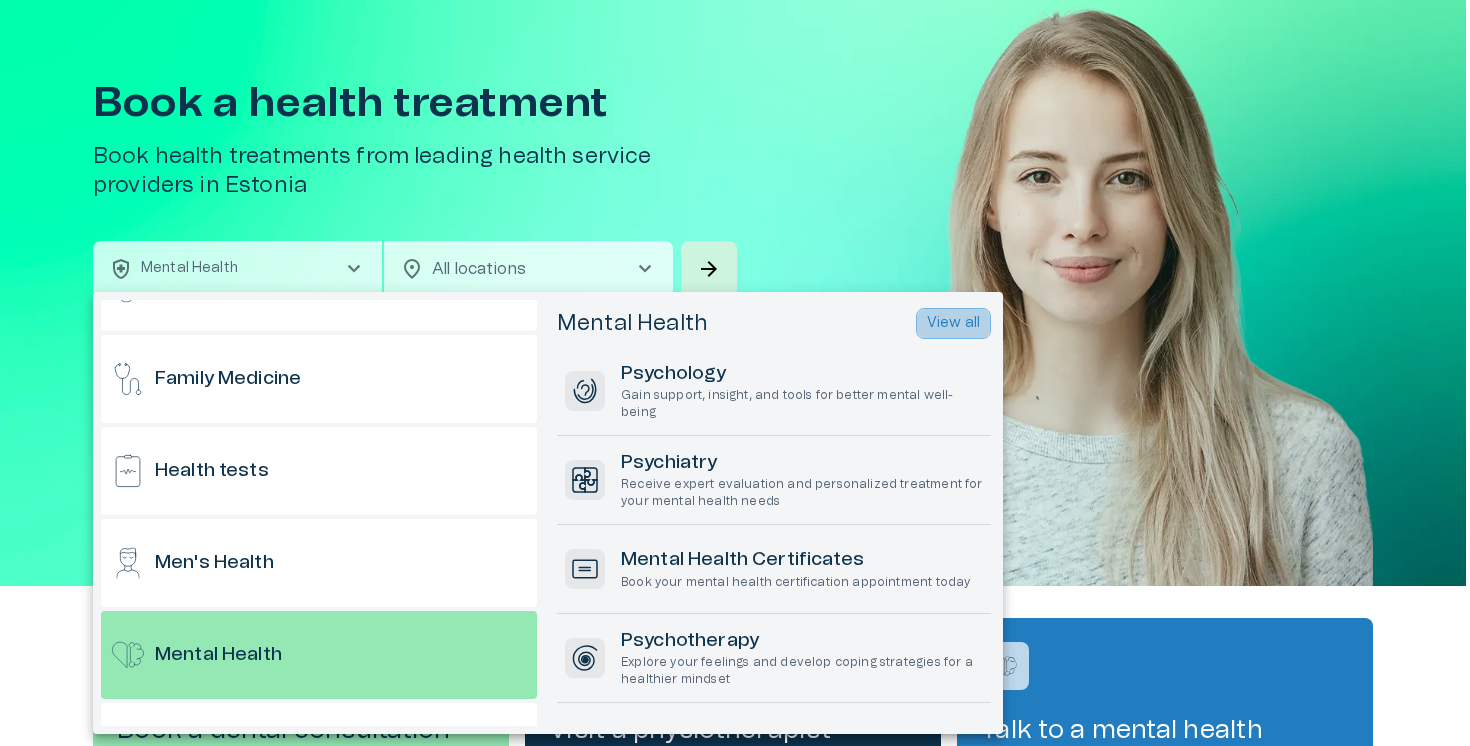 click on "View all" at bounding box center [953, 323] 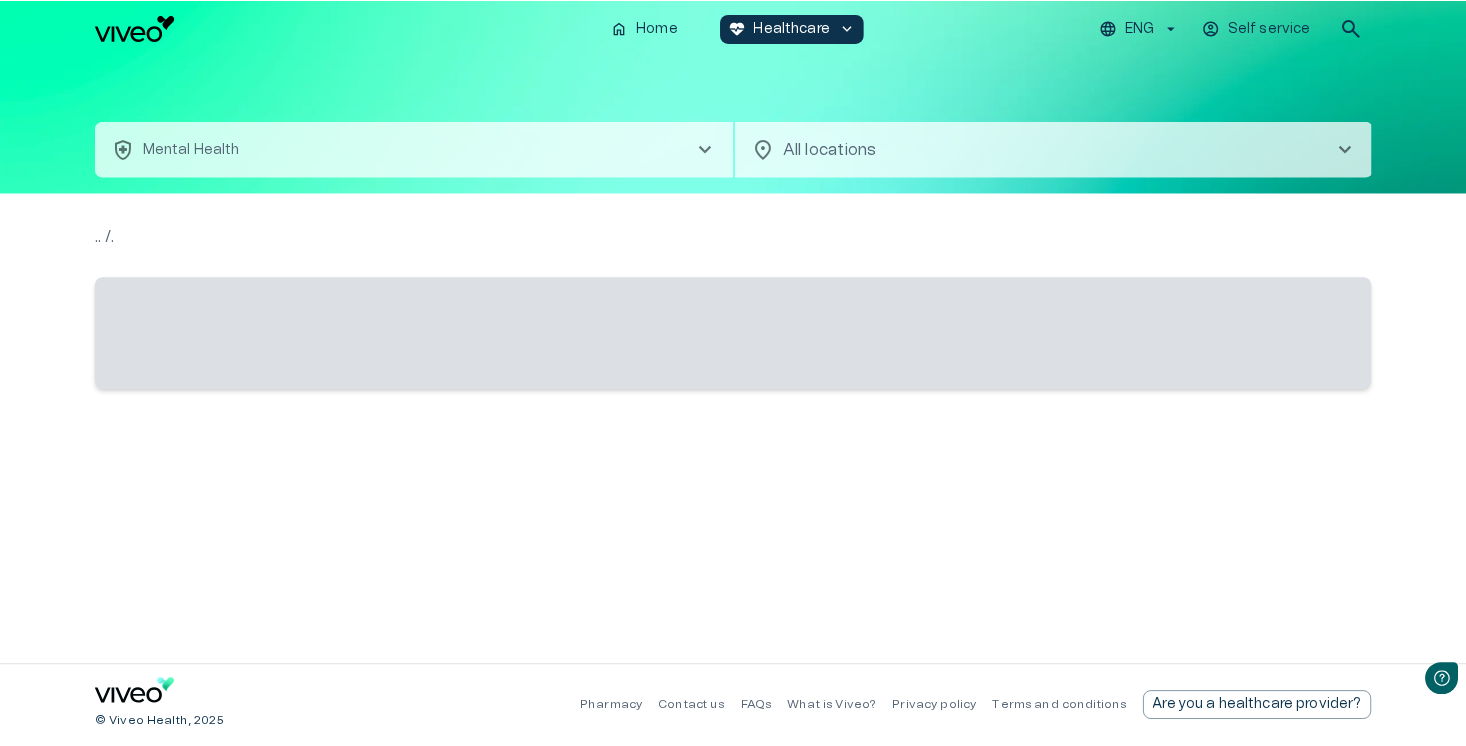 scroll, scrollTop: 0, scrollLeft: 0, axis: both 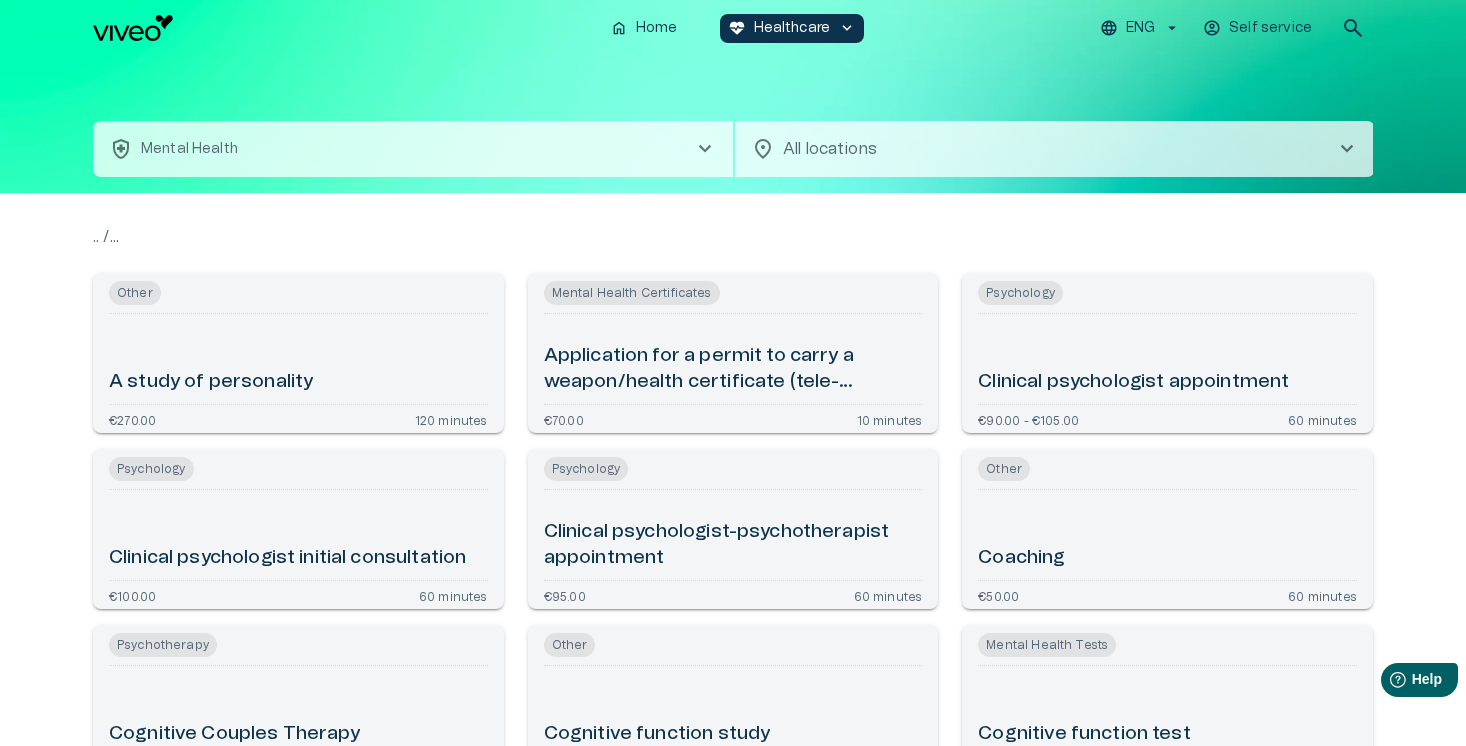 click on "ENG" at bounding box center (1140, 28) 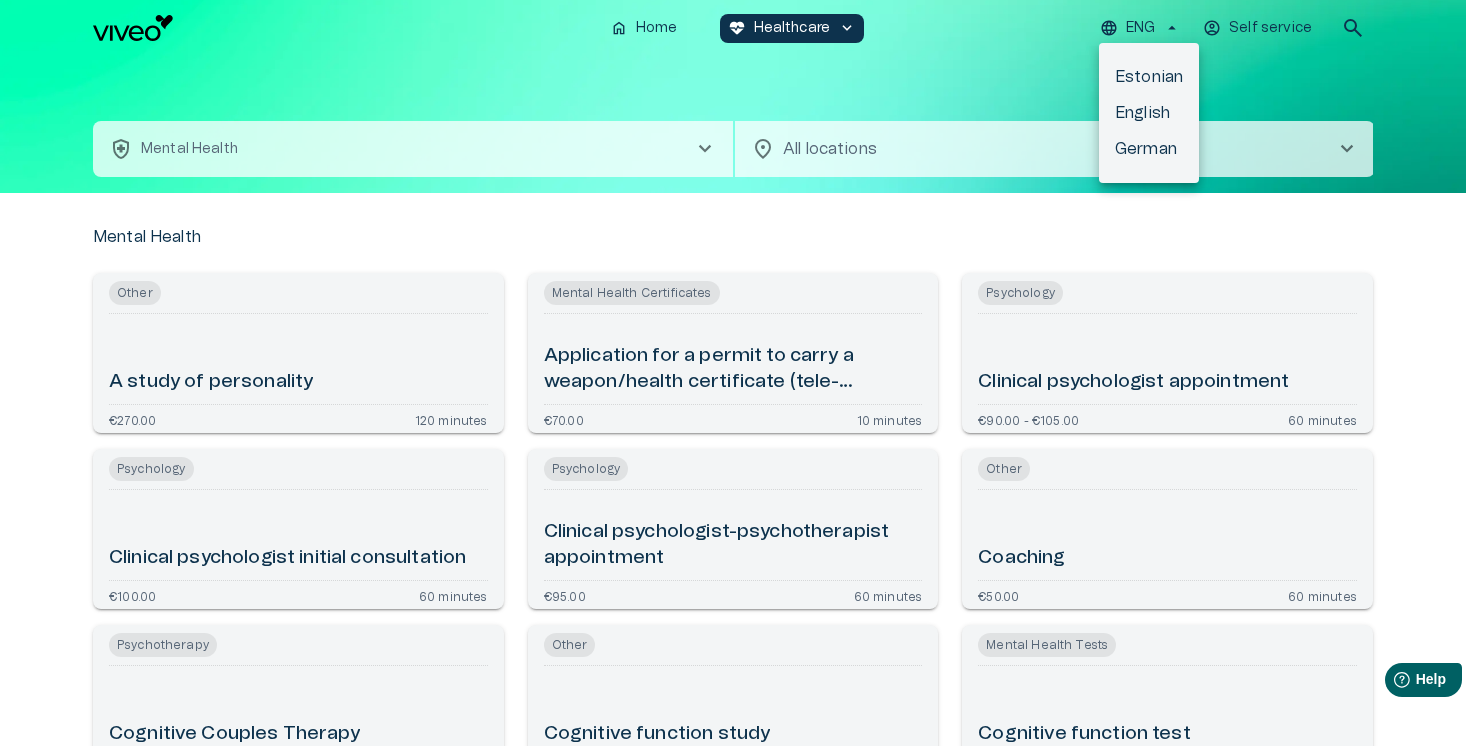 click on "Estonian" at bounding box center [1149, 77] 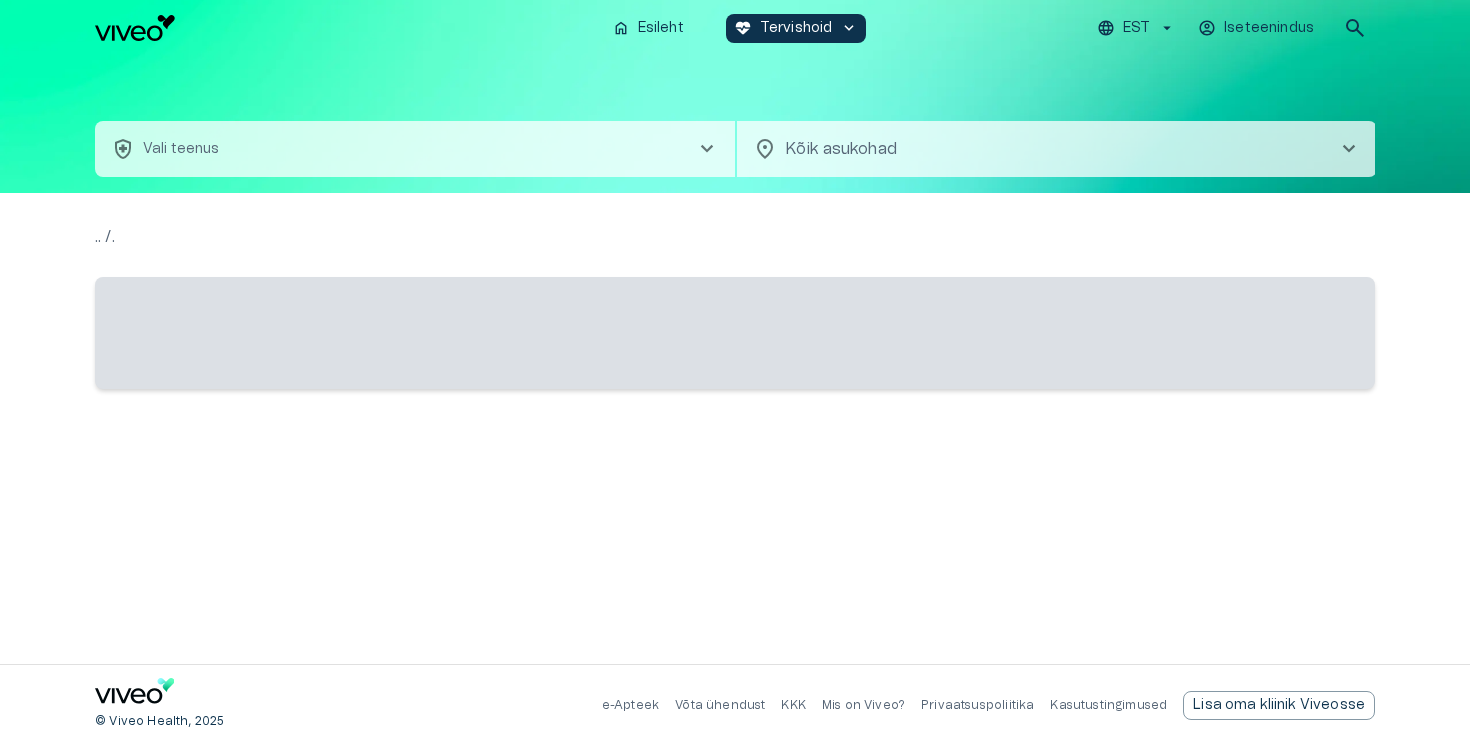 scroll, scrollTop: 0, scrollLeft: 0, axis: both 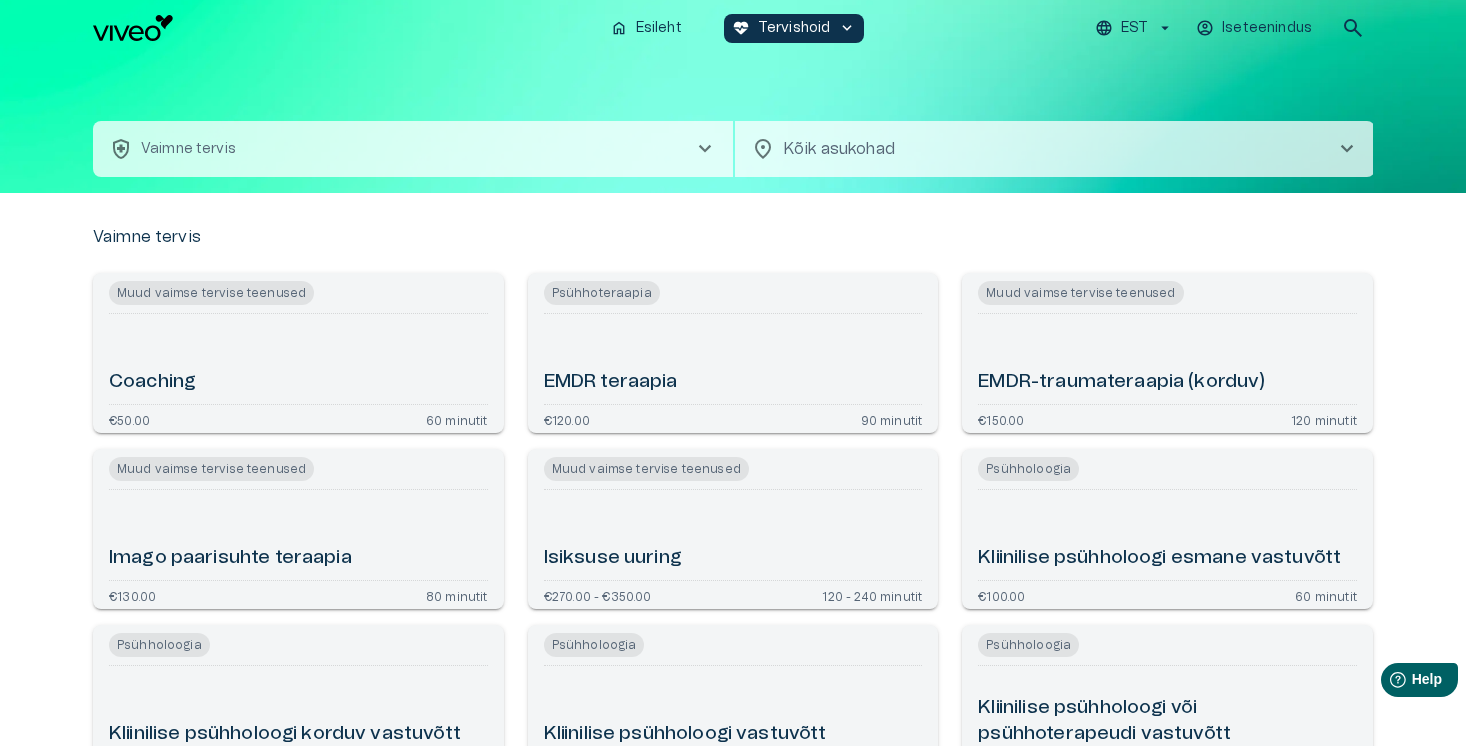 click on "EST" at bounding box center [1134, 28] 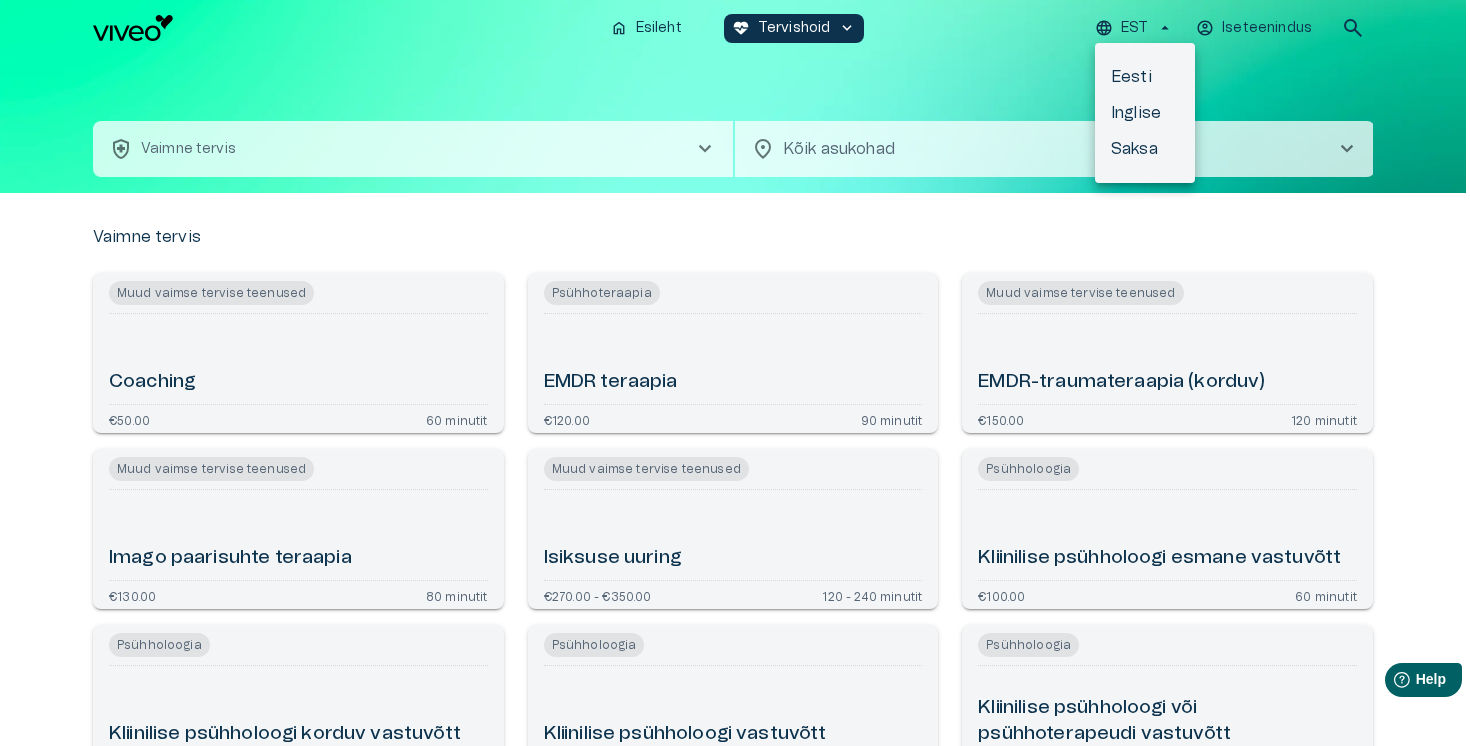 click on "Inglise" at bounding box center (1145, 113) 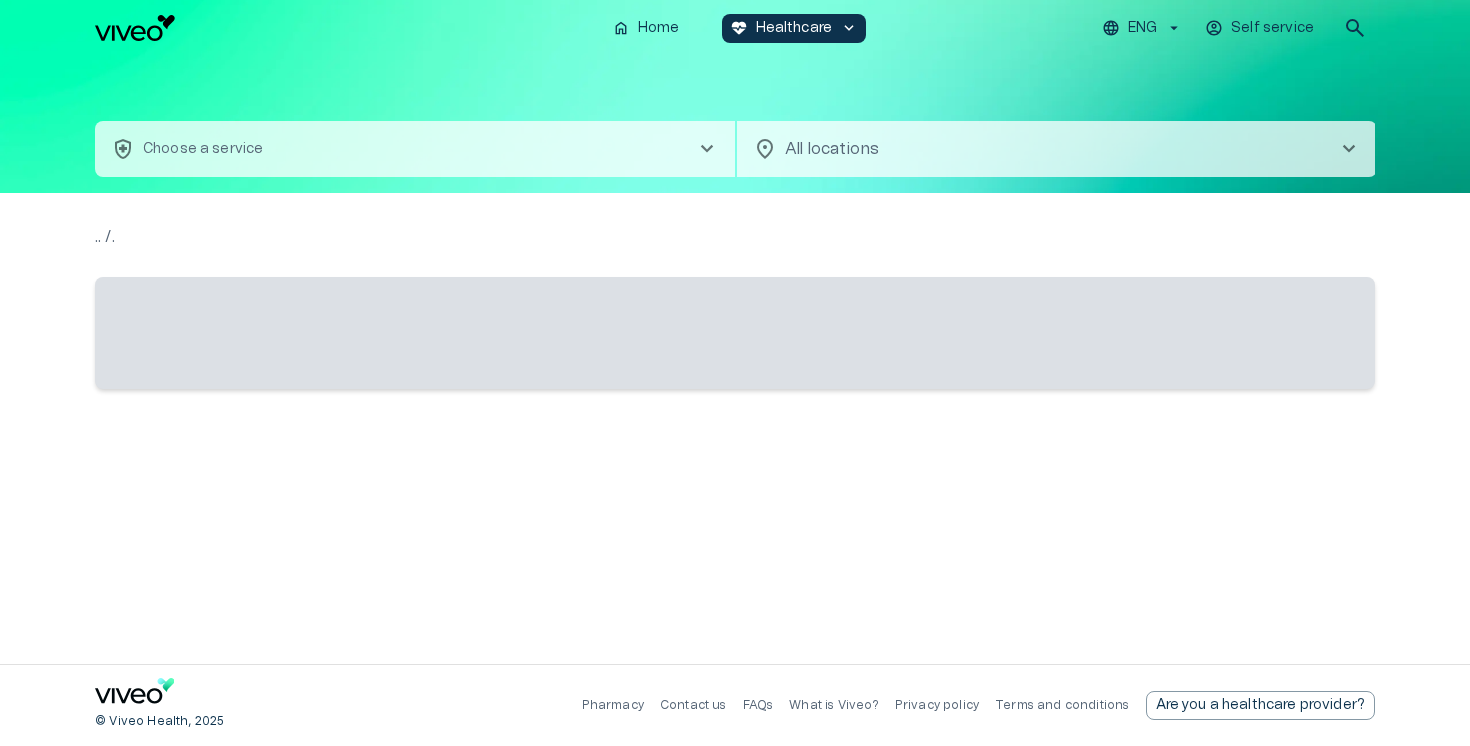 scroll, scrollTop: 0, scrollLeft: 0, axis: both 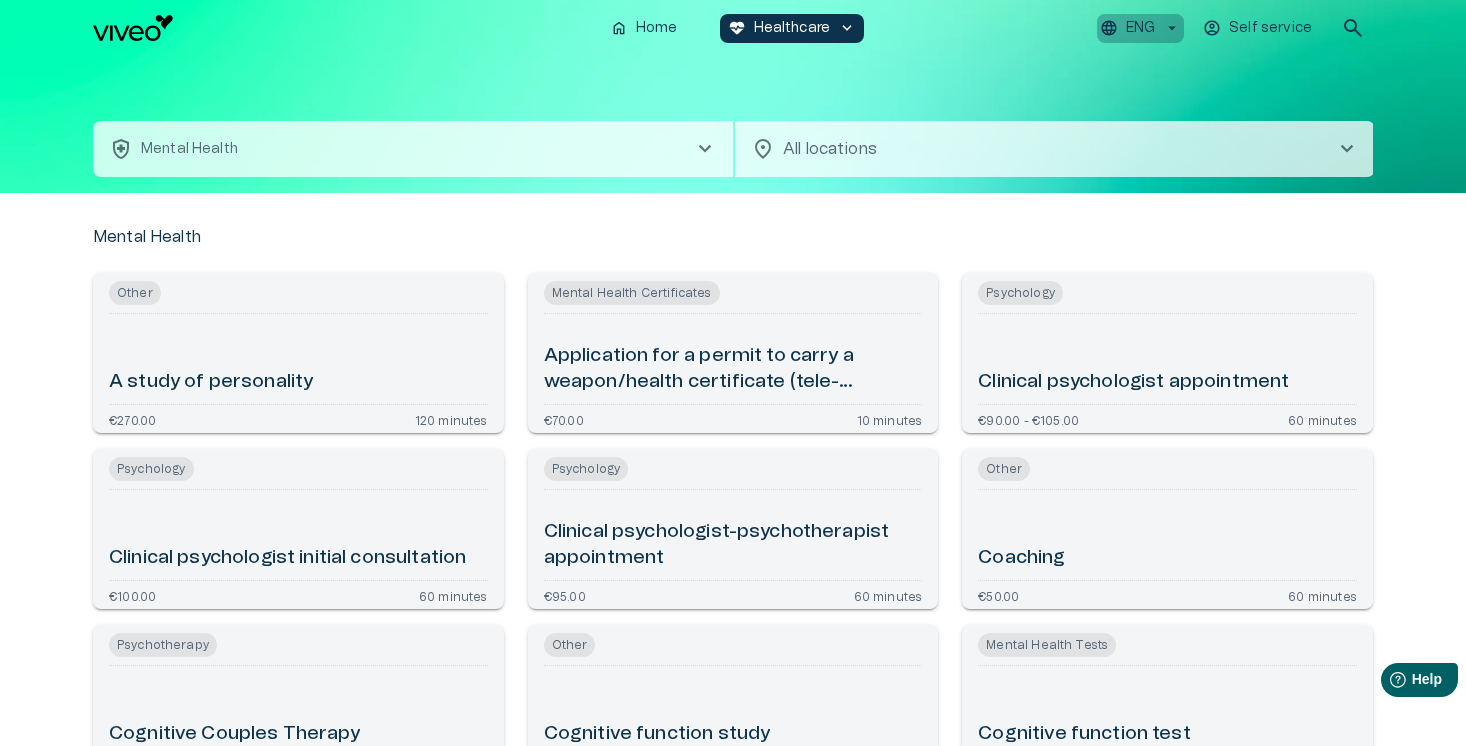 click on "ENG" at bounding box center (1140, 28) 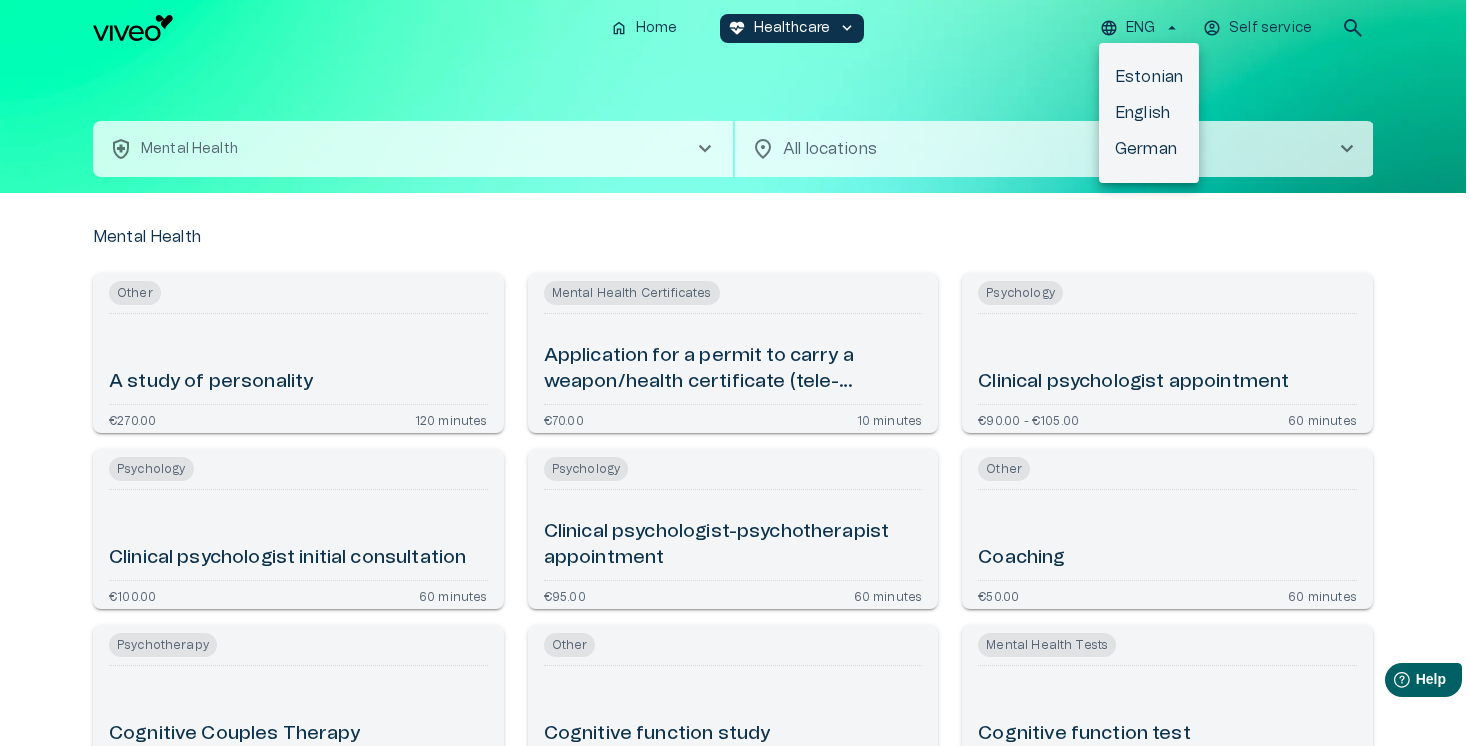 click on "Estonian" at bounding box center [1149, 77] 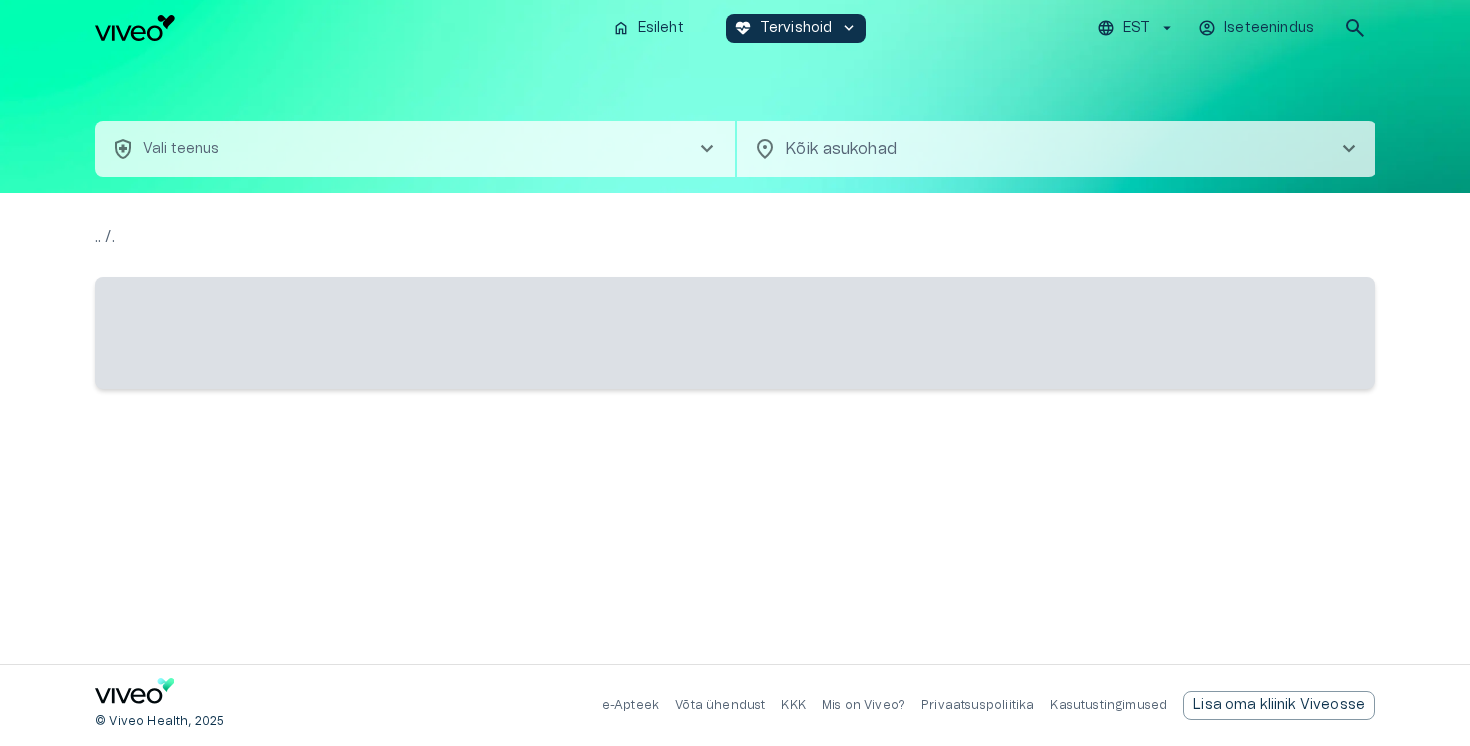 scroll, scrollTop: 0, scrollLeft: 0, axis: both 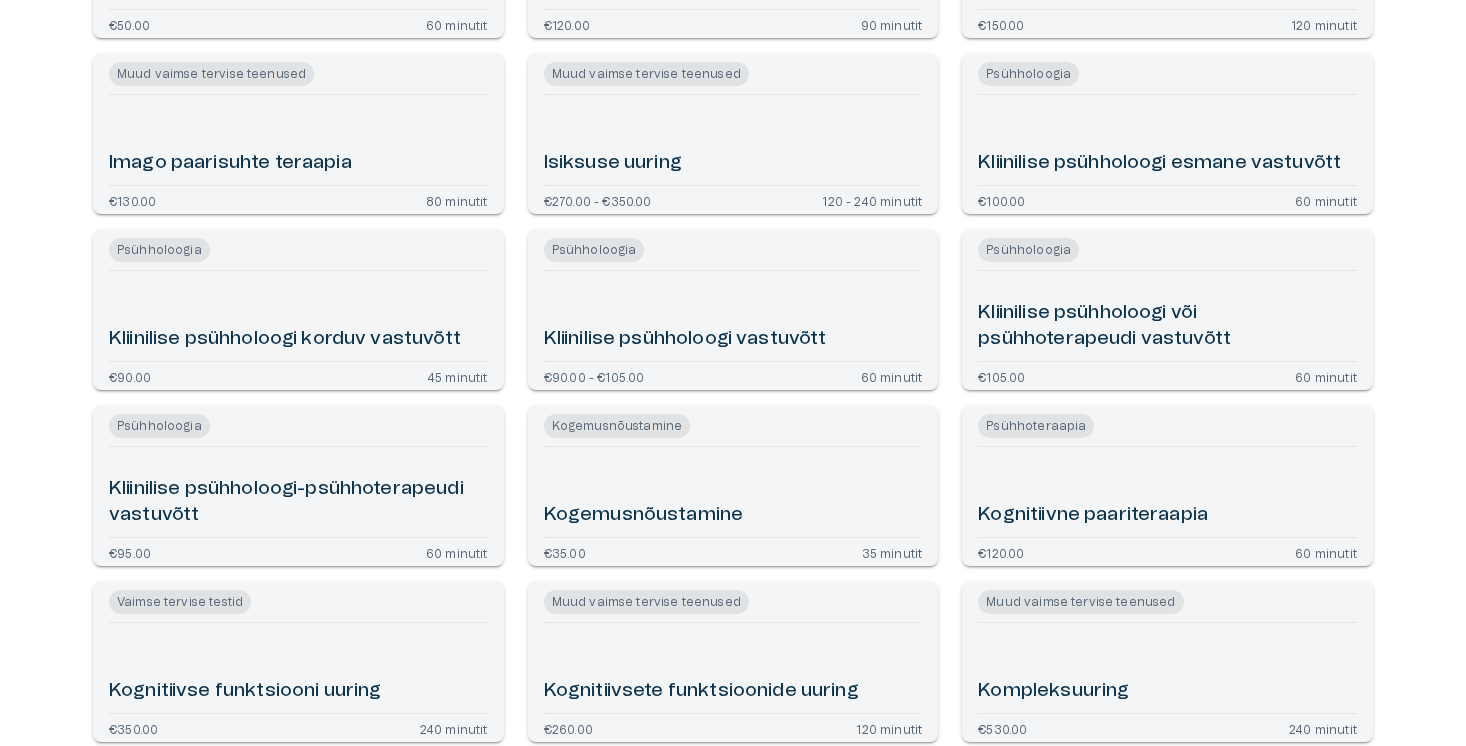 click on "Kogemusnõustamine" at bounding box center (733, 492) 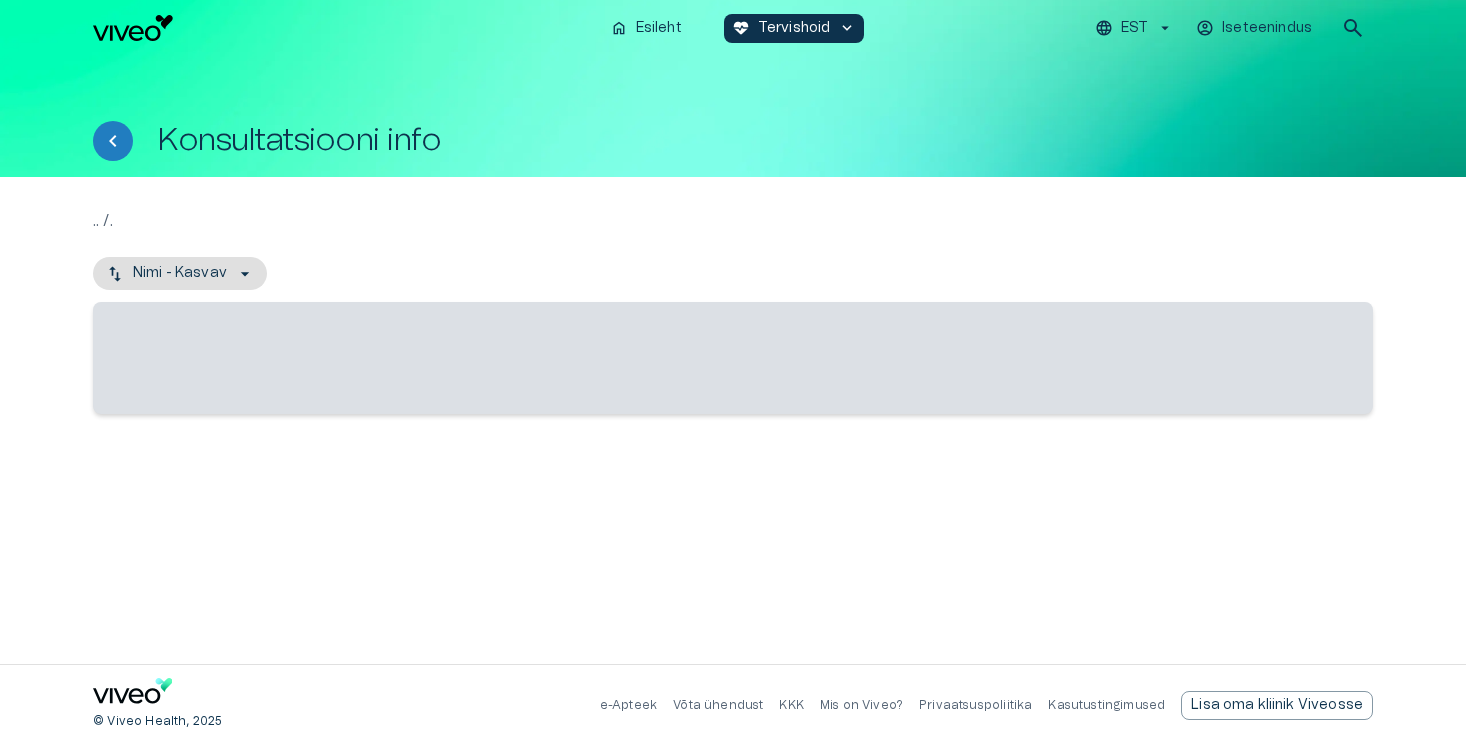 scroll, scrollTop: 0, scrollLeft: 0, axis: both 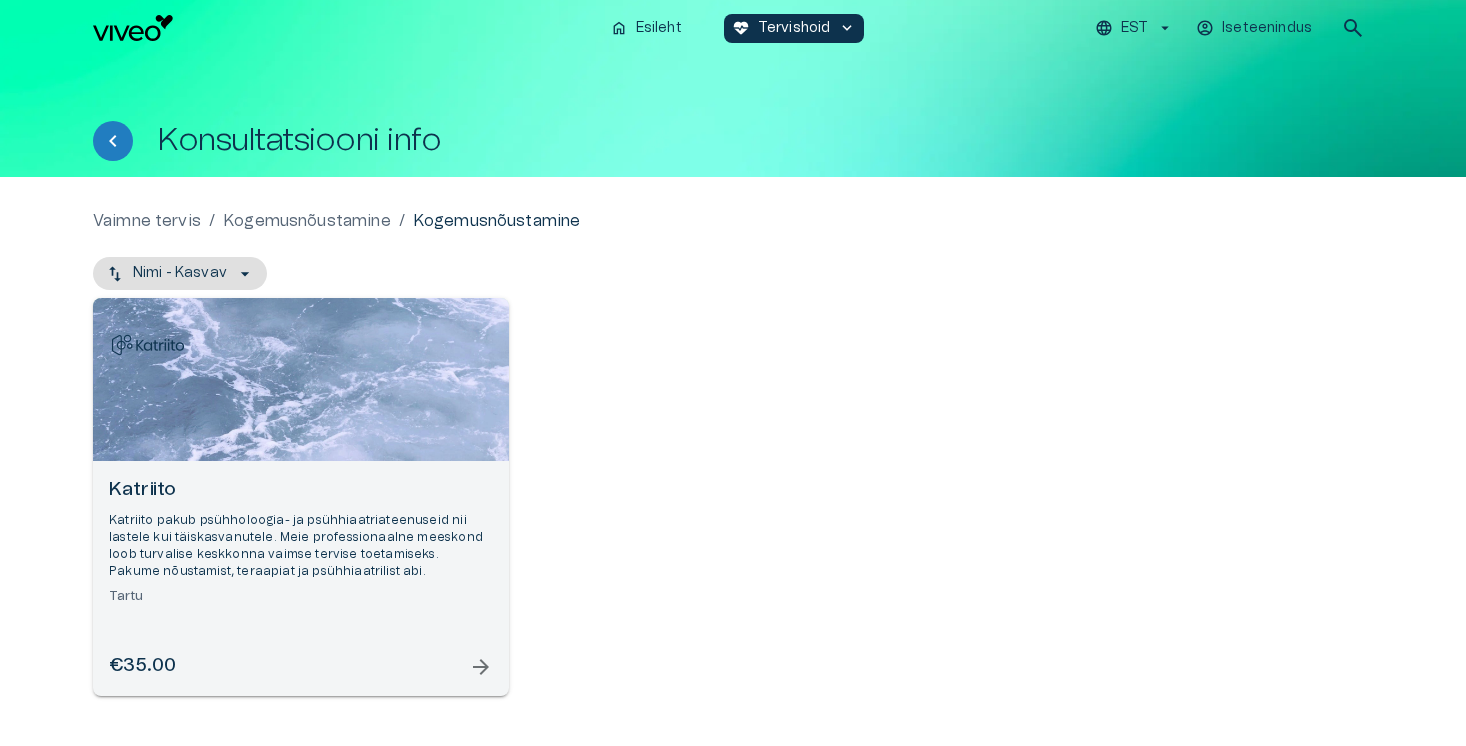 click 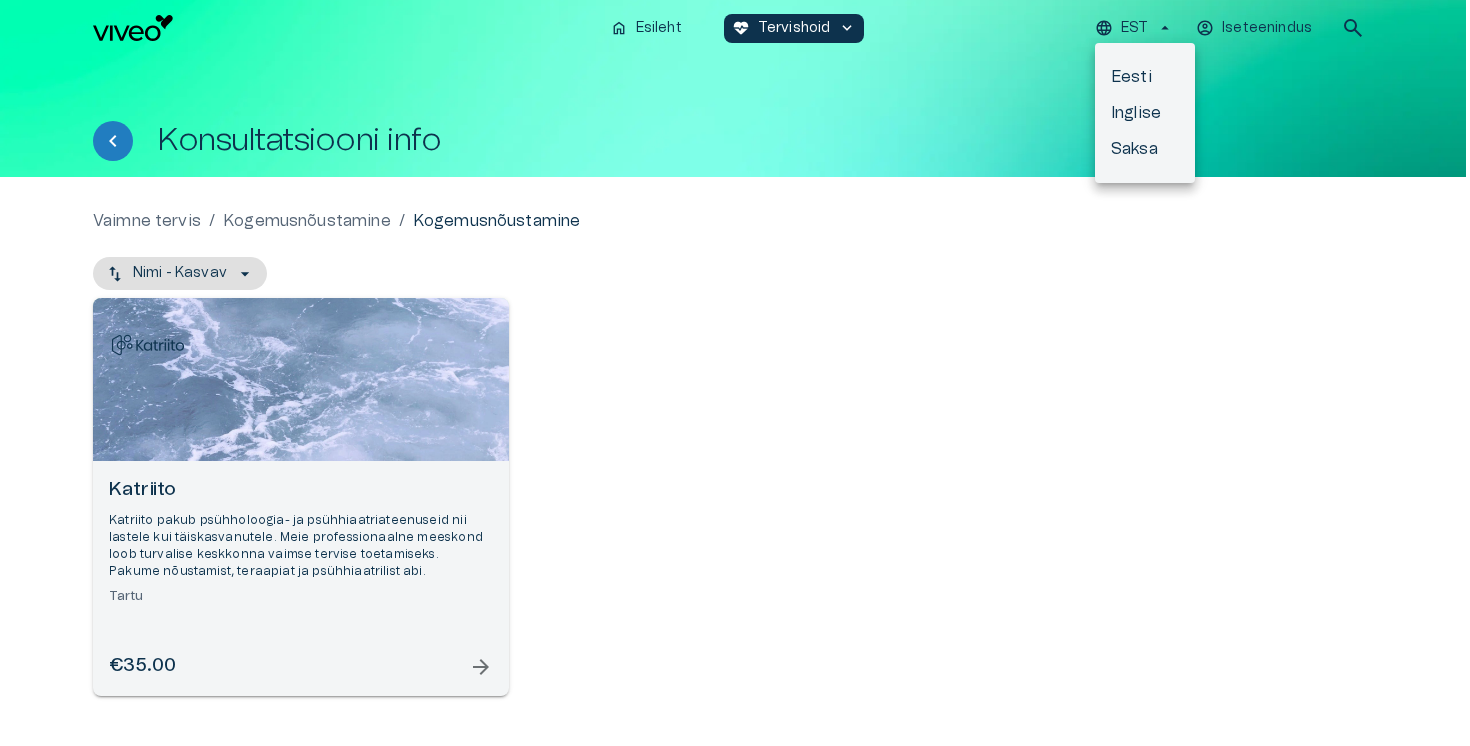 click on "Inglise" at bounding box center [1145, 113] 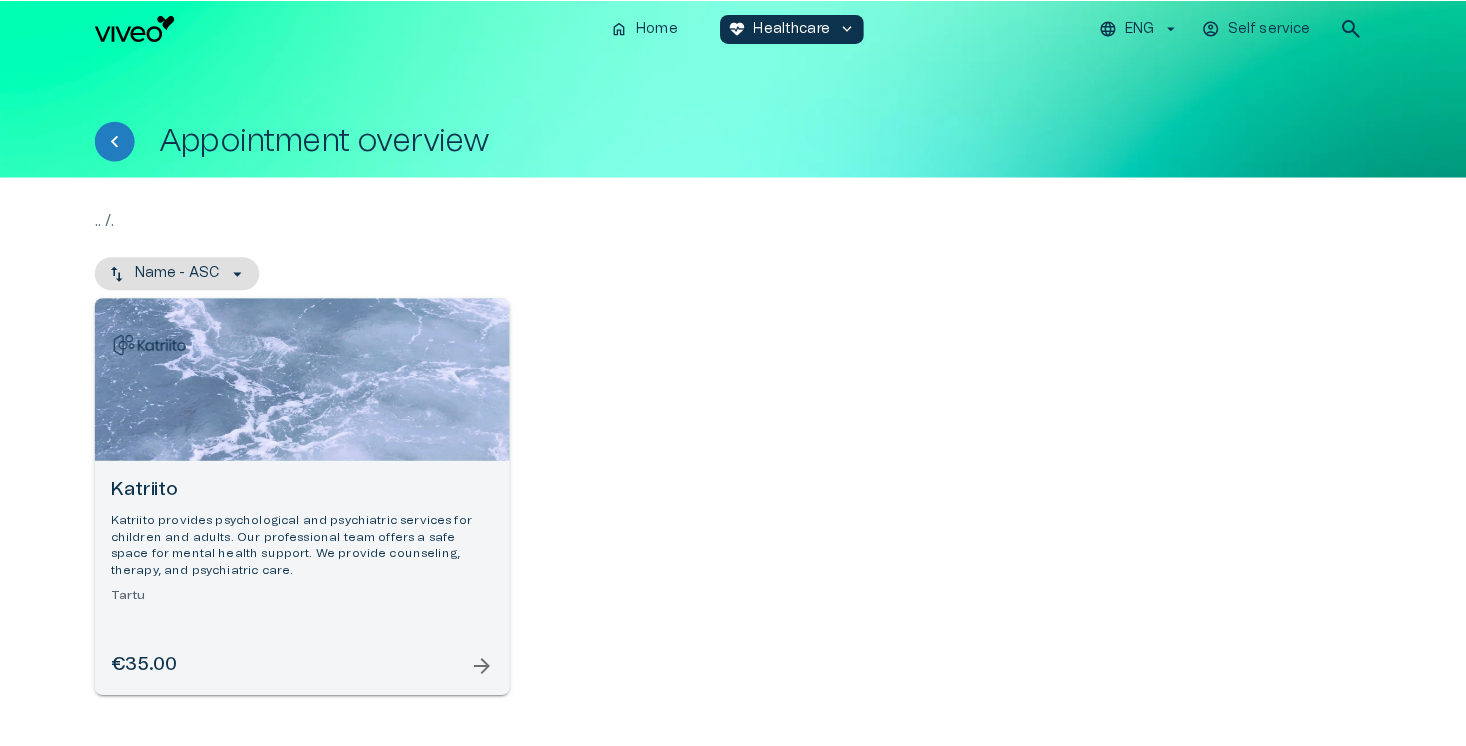 scroll, scrollTop: 0, scrollLeft: 0, axis: both 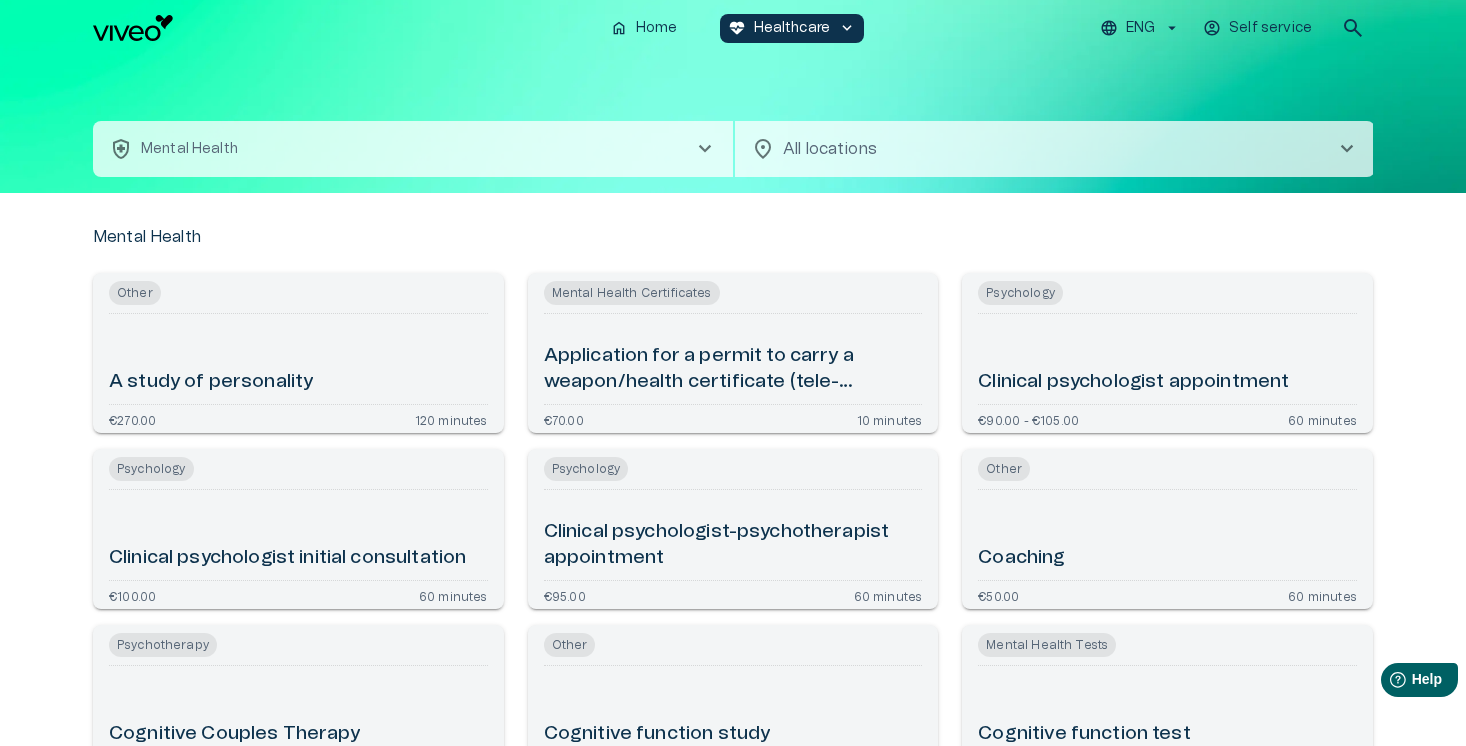 click on "ENG" at bounding box center (1140, 28) 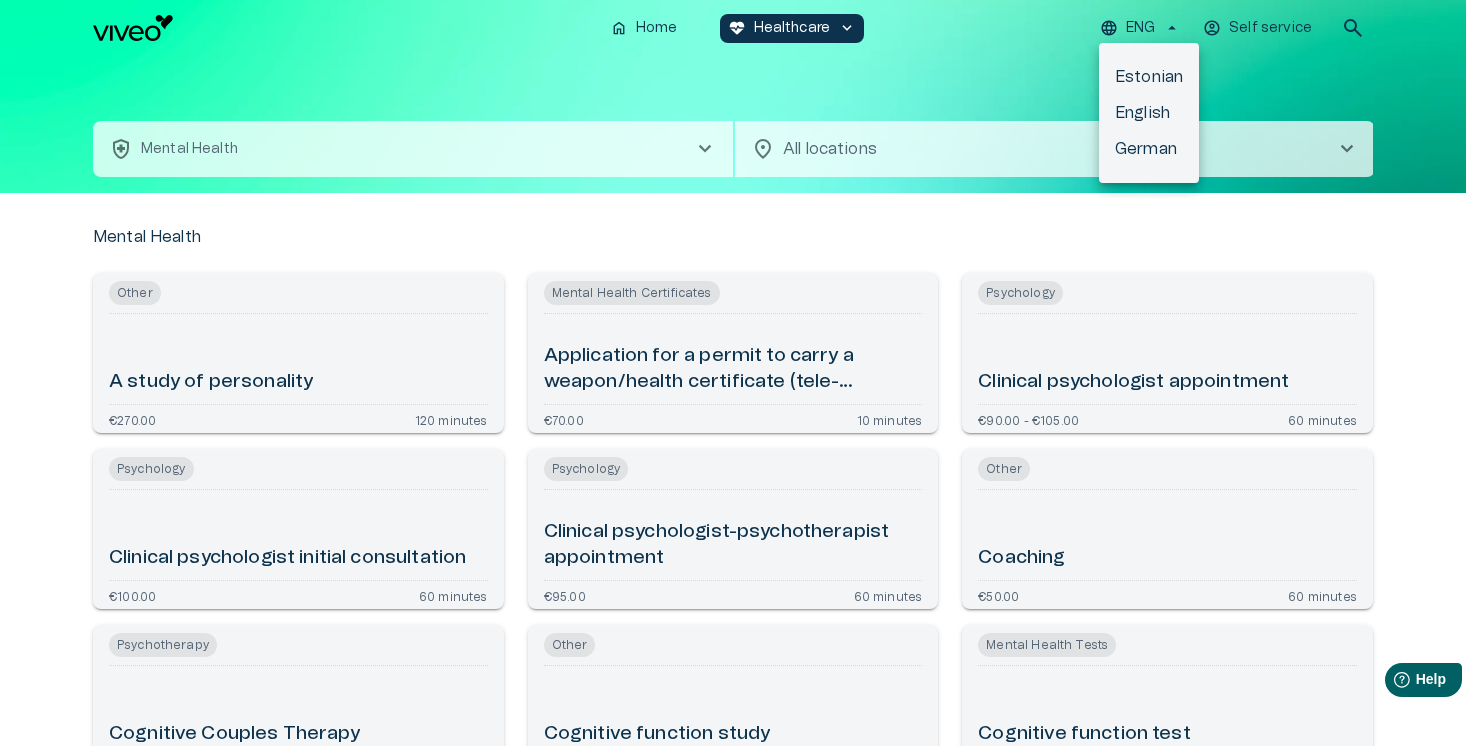click on "English" at bounding box center (1149, 113) 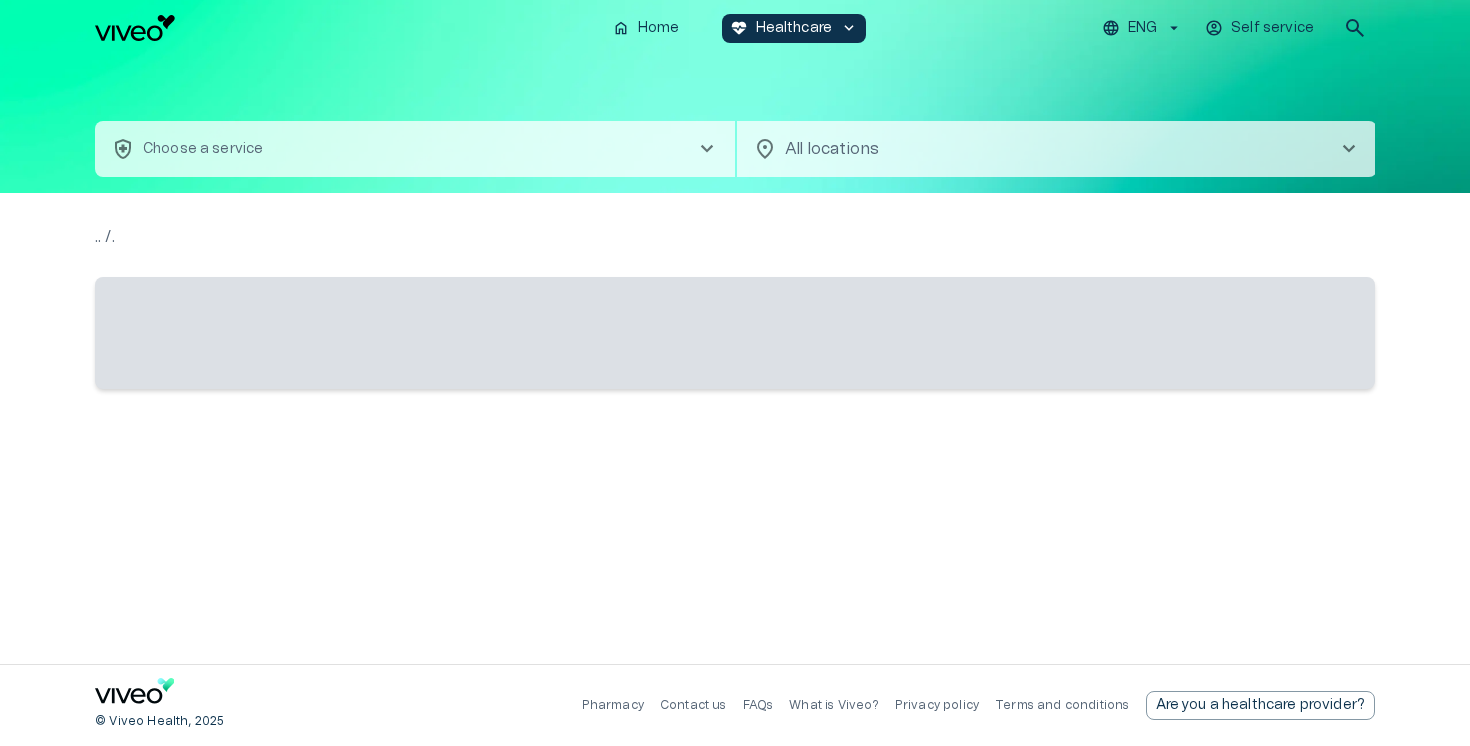 scroll, scrollTop: 0, scrollLeft: 0, axis: both 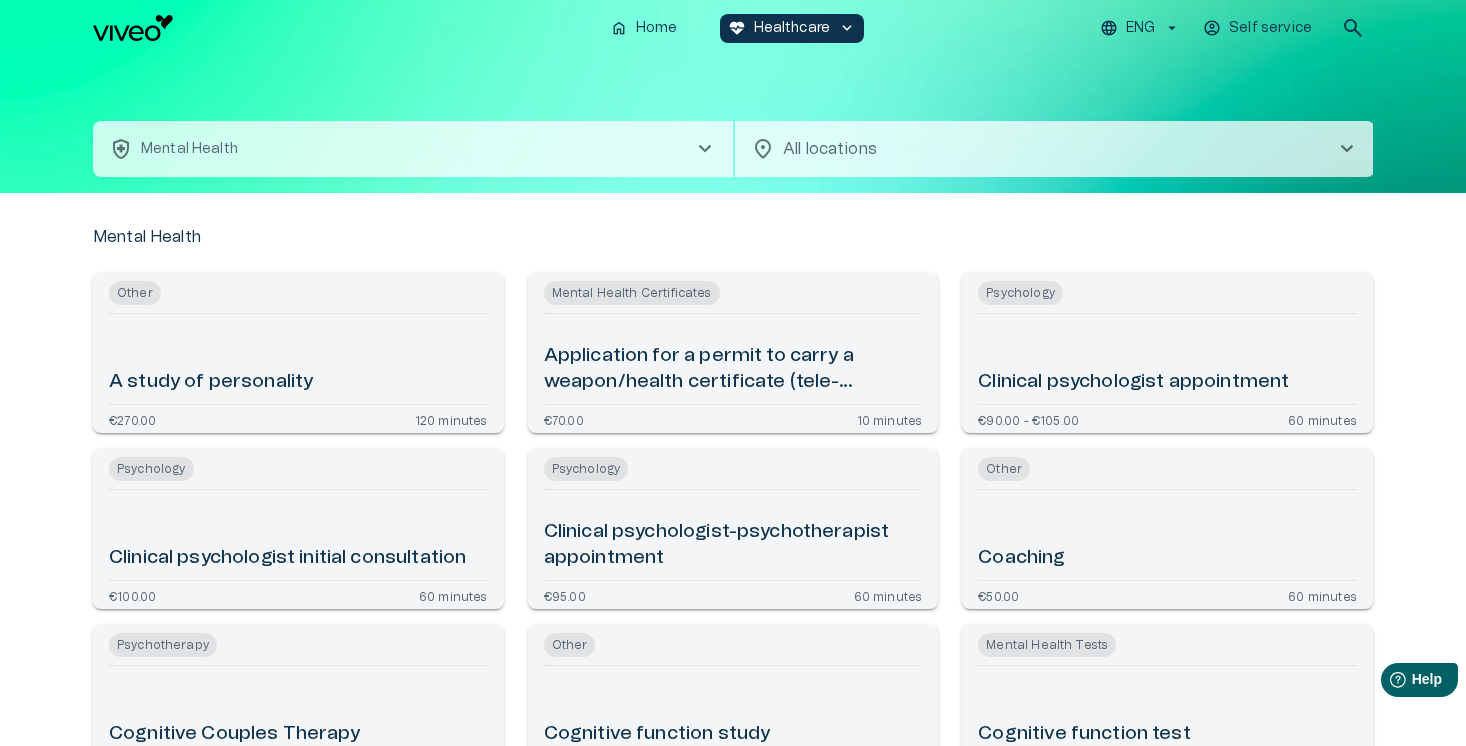 click on "ENG" at bounding box center [1140, 28] 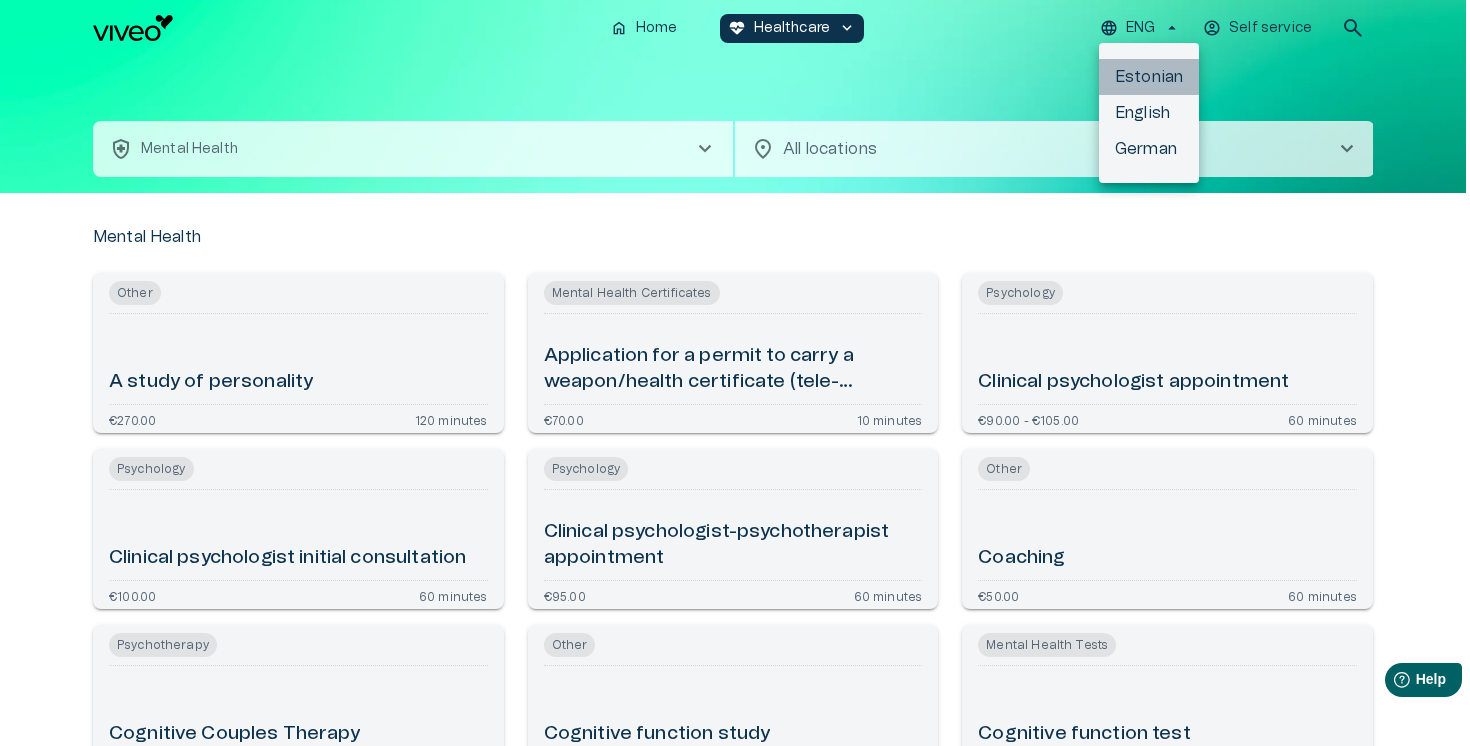 click on "Estonian" at bounding box center [1149, 77] 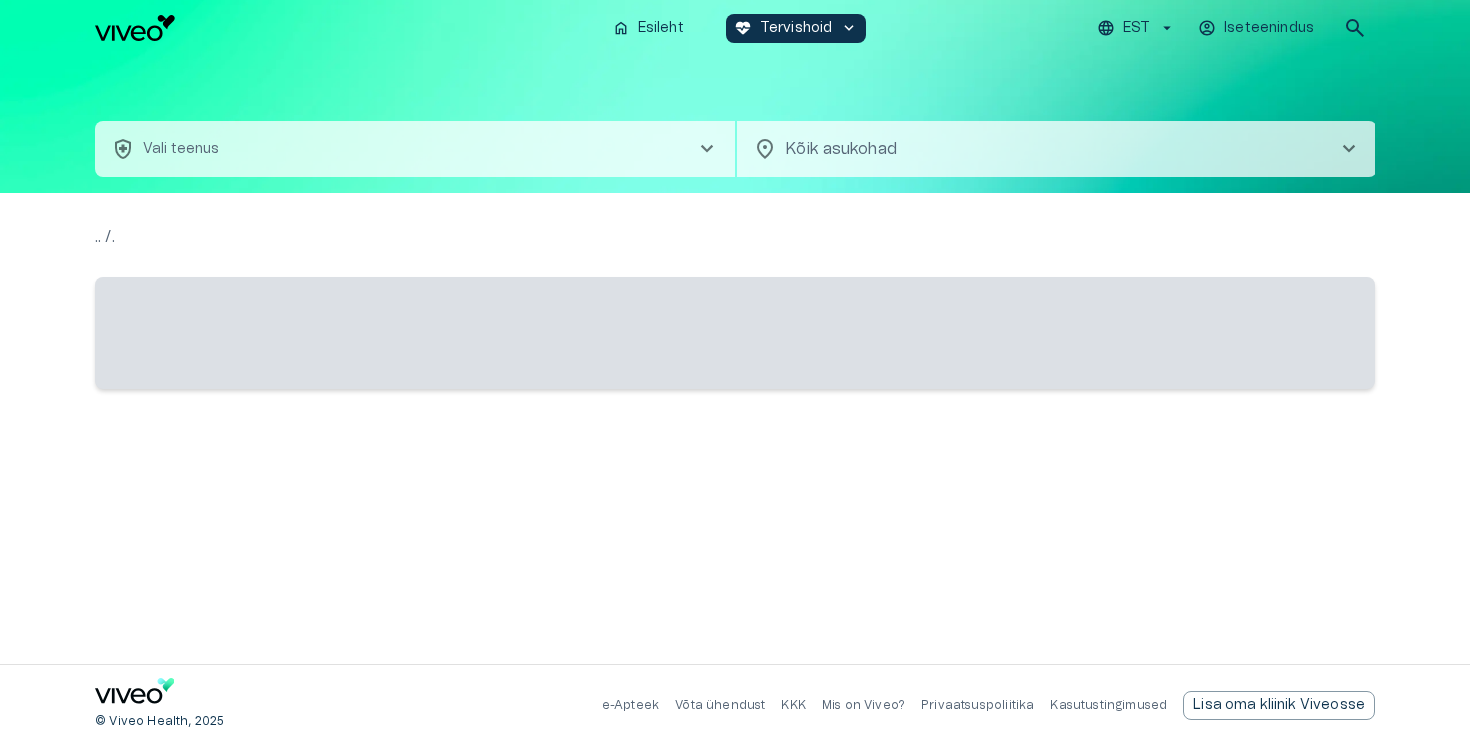 scroll, scrollTop: 0, scrollLeft: 0, axis: both 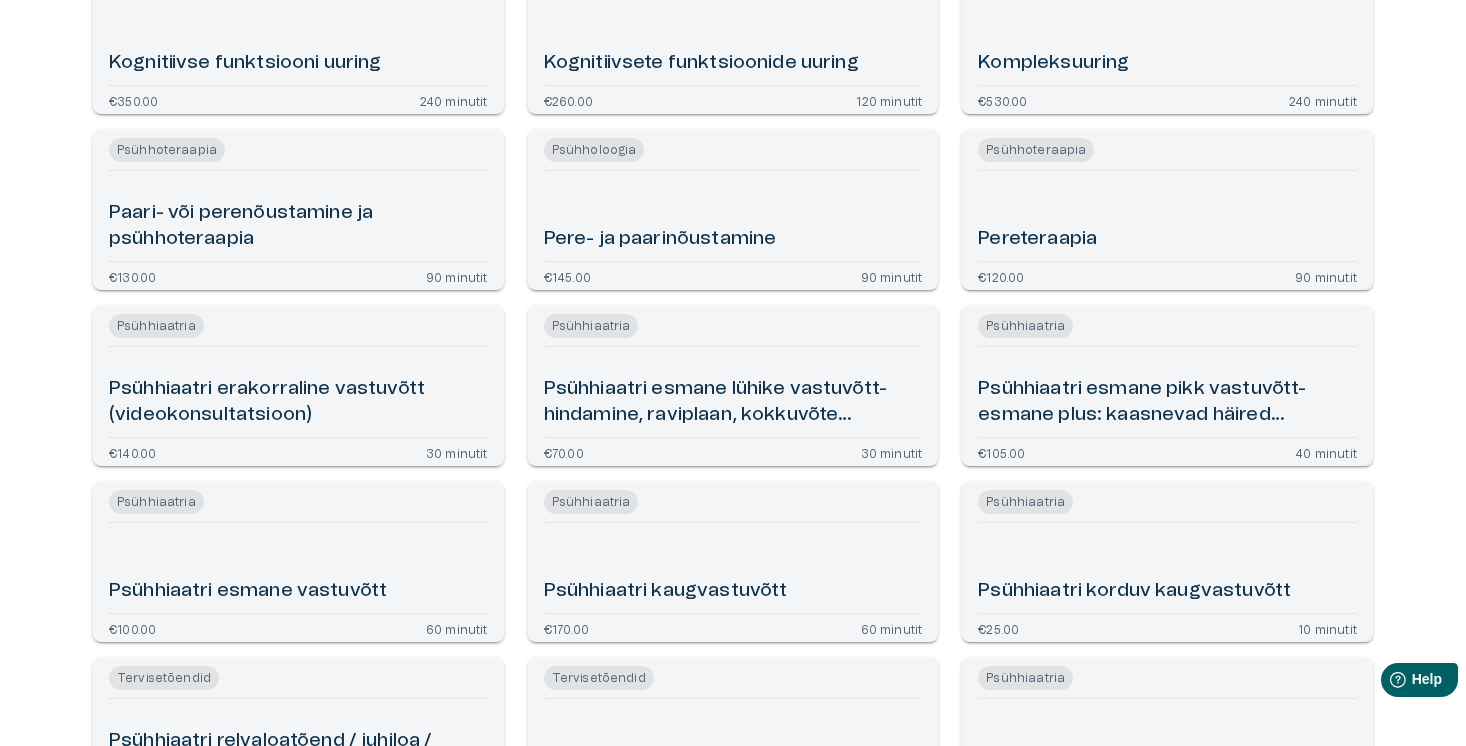 click on "Psühhiaatri esmane vastuvõtt" at bounding box center (298, 568) 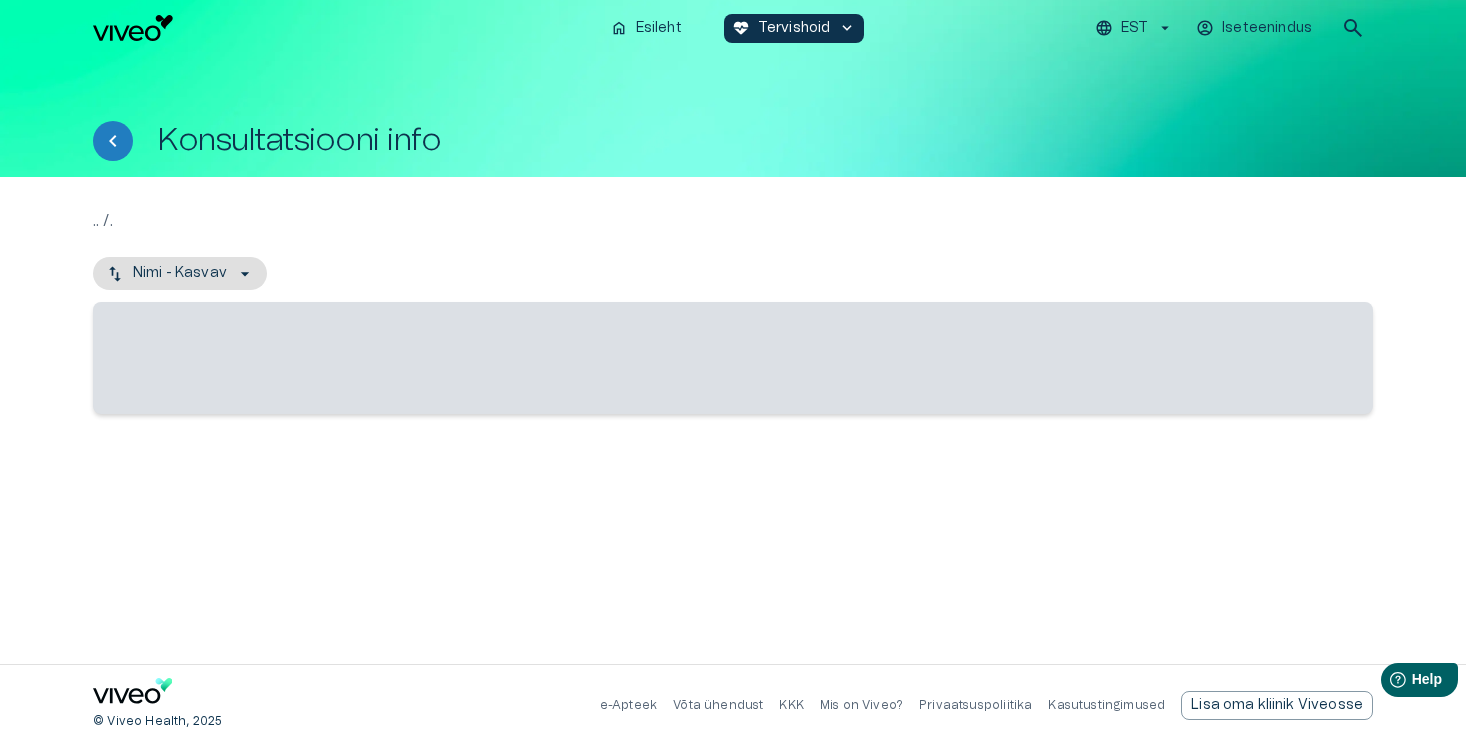 scroll, scrollTop: 0, scrollLeft: 0, axis: both 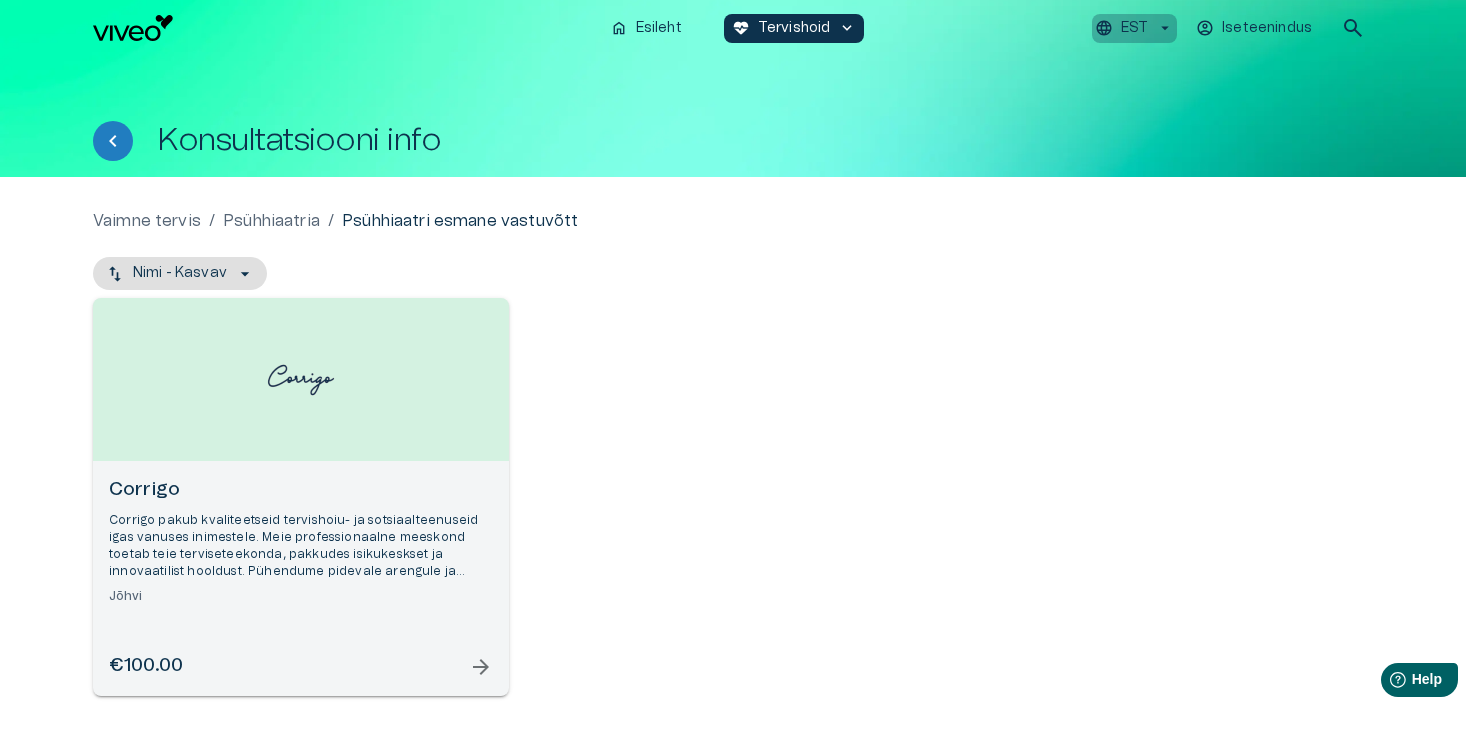 click on "EST" at bounding box center (1134, 28) 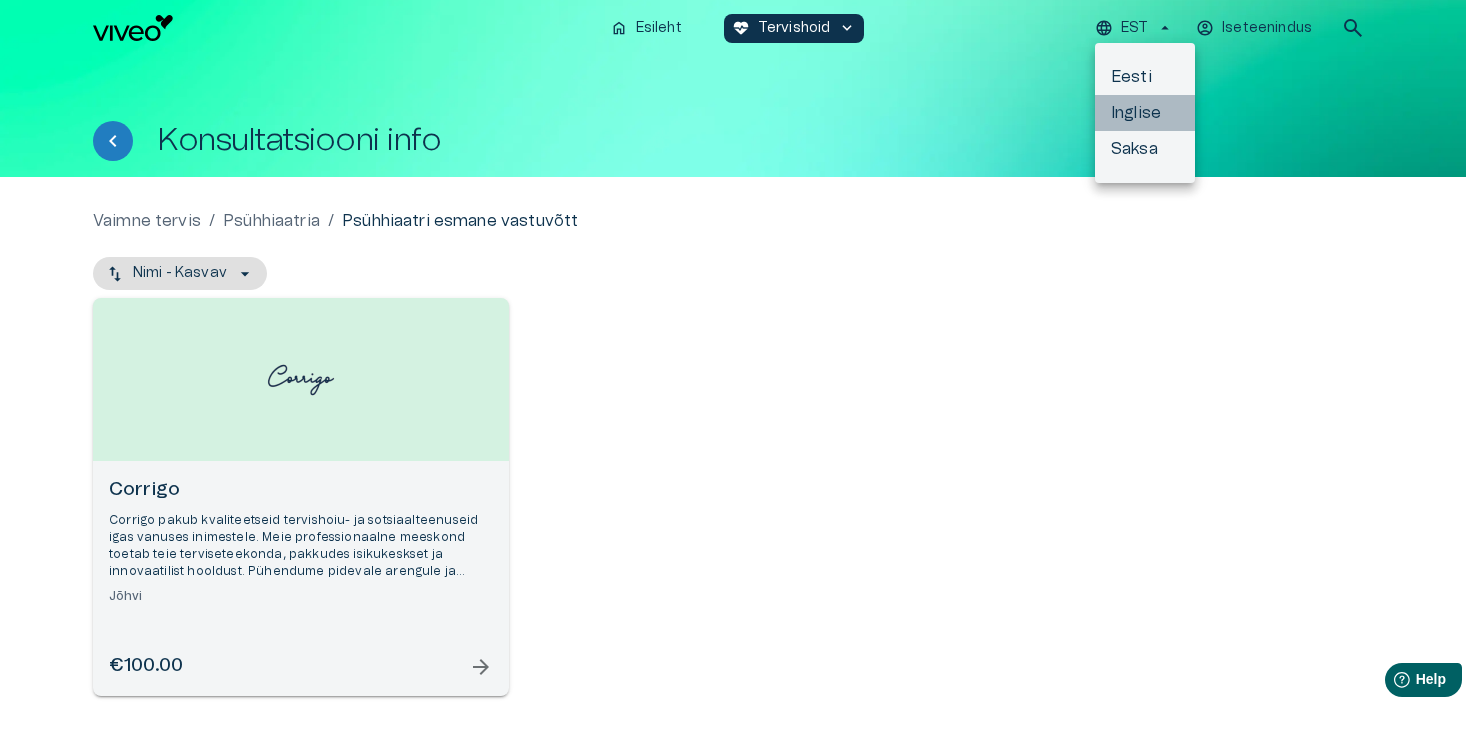 click on "Inglise" at bounding box center [1145, 113] 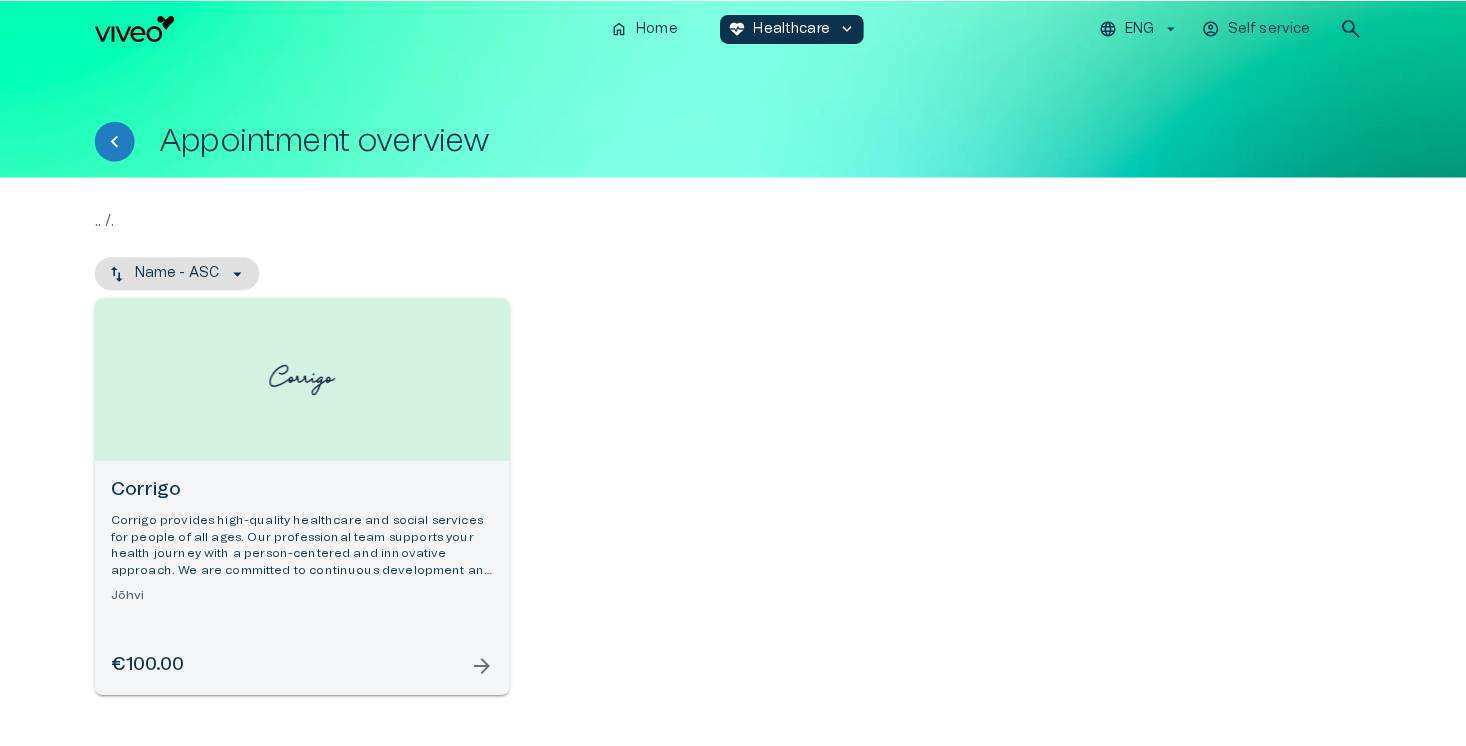 scroll, scrollTop: 0, scrollLeft: 0, axis: both 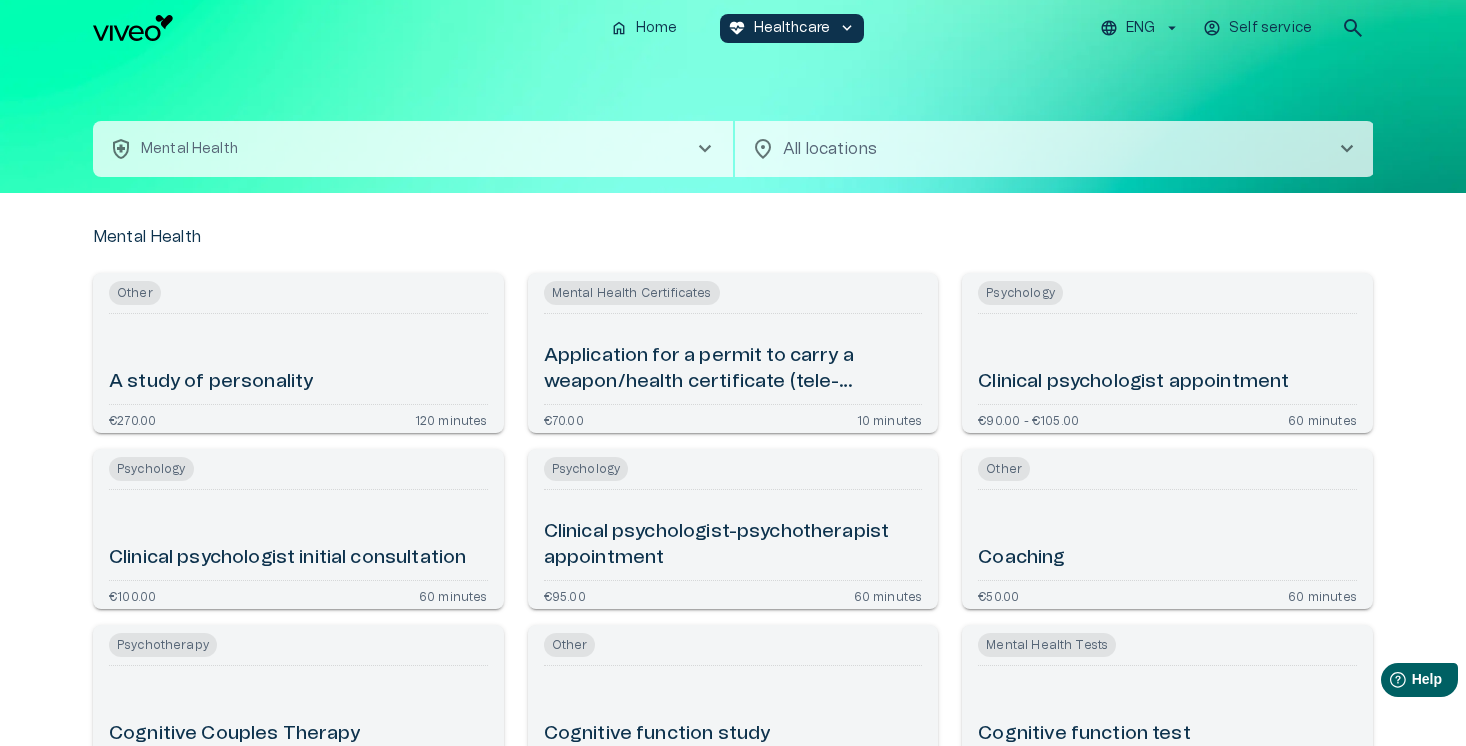 click on "health_and_safety Mental Health chevron_right" at bounding box center (413, 149) 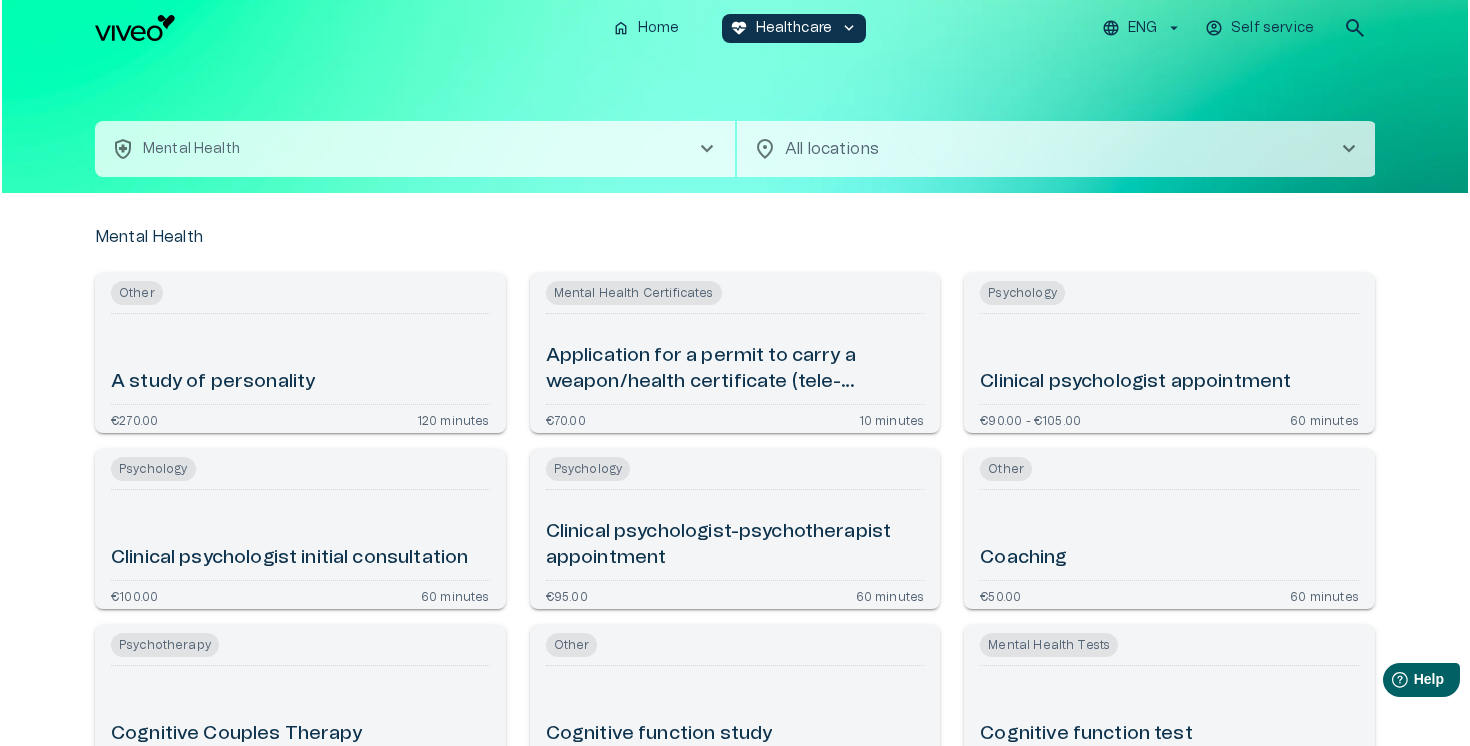scroll, scrollTop: 56, scrollLeft: 0, axis: vertical 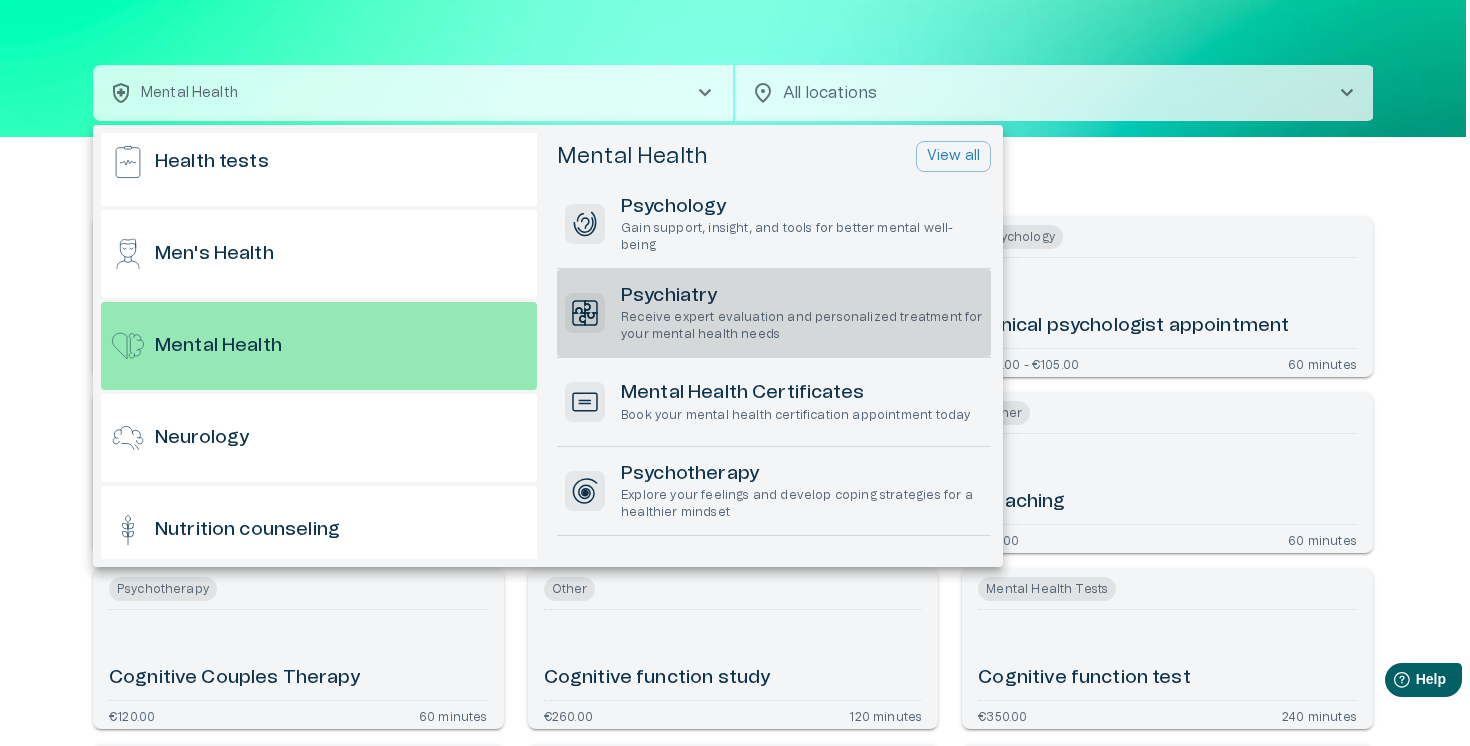 click on "Receive expert evaluation and personalized treatment for your mental health needs" at bounding box center [802, 326] 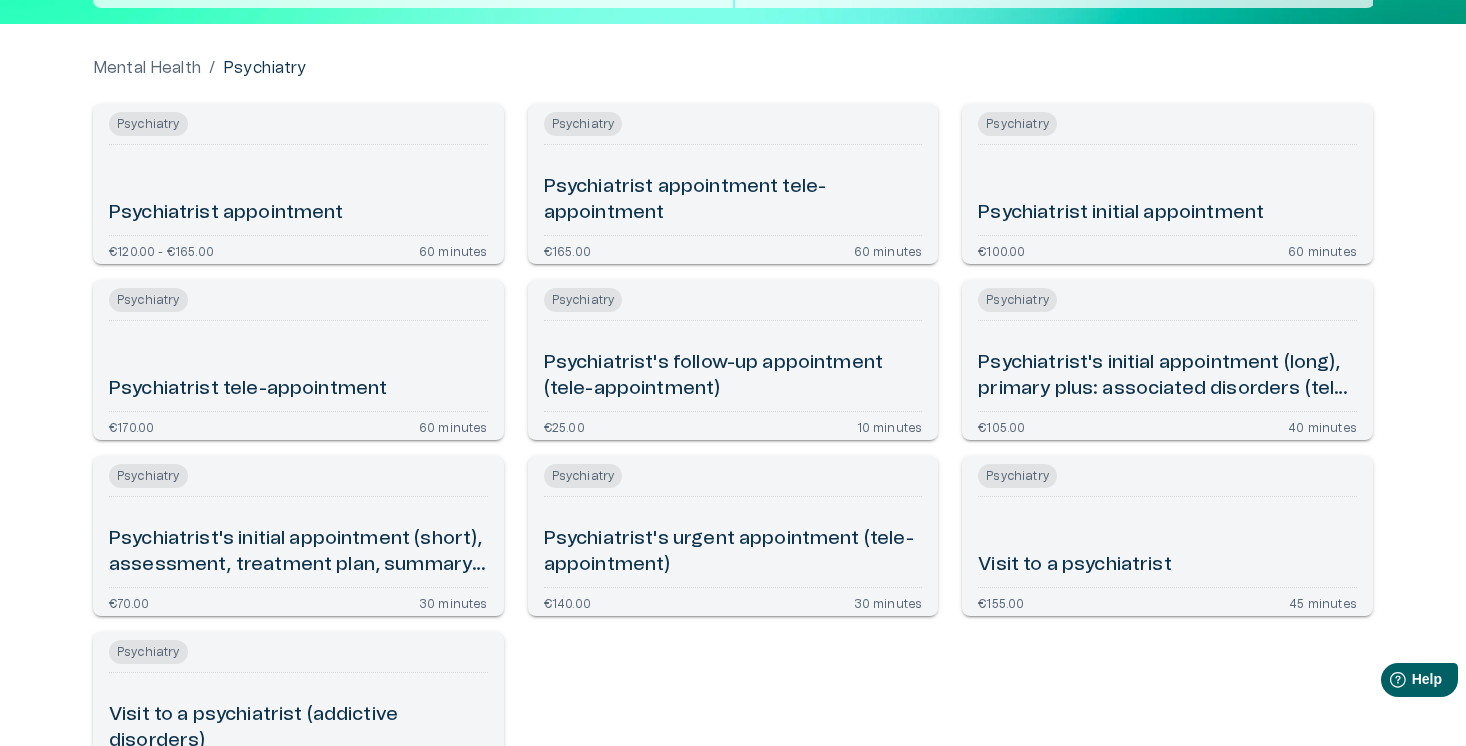 scroll, scrollTop: 170, scrollLeft: 0, axis: vertical 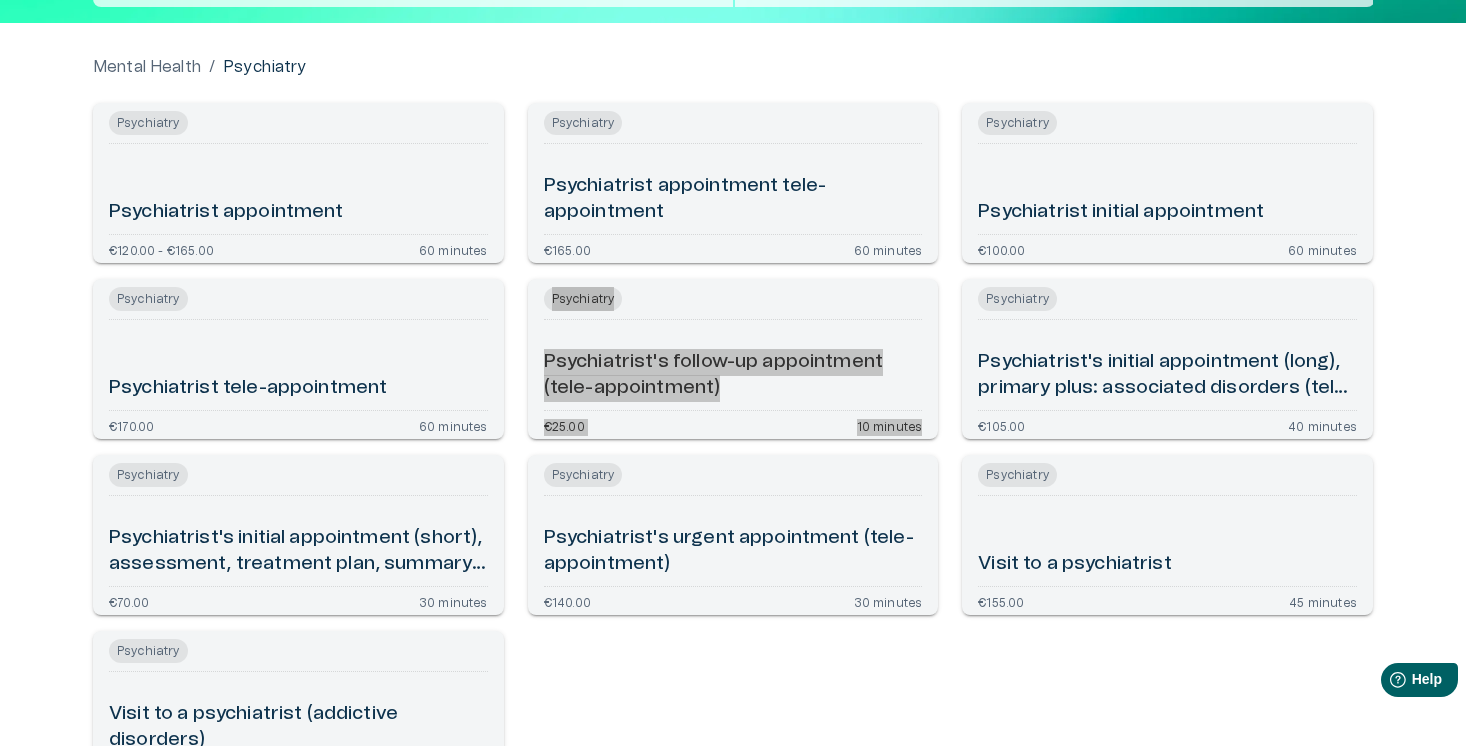 drag, startPoint x: 565, startPoint y: 363, endPoint x: 844, endPoint y: 4, distance: 454.6669 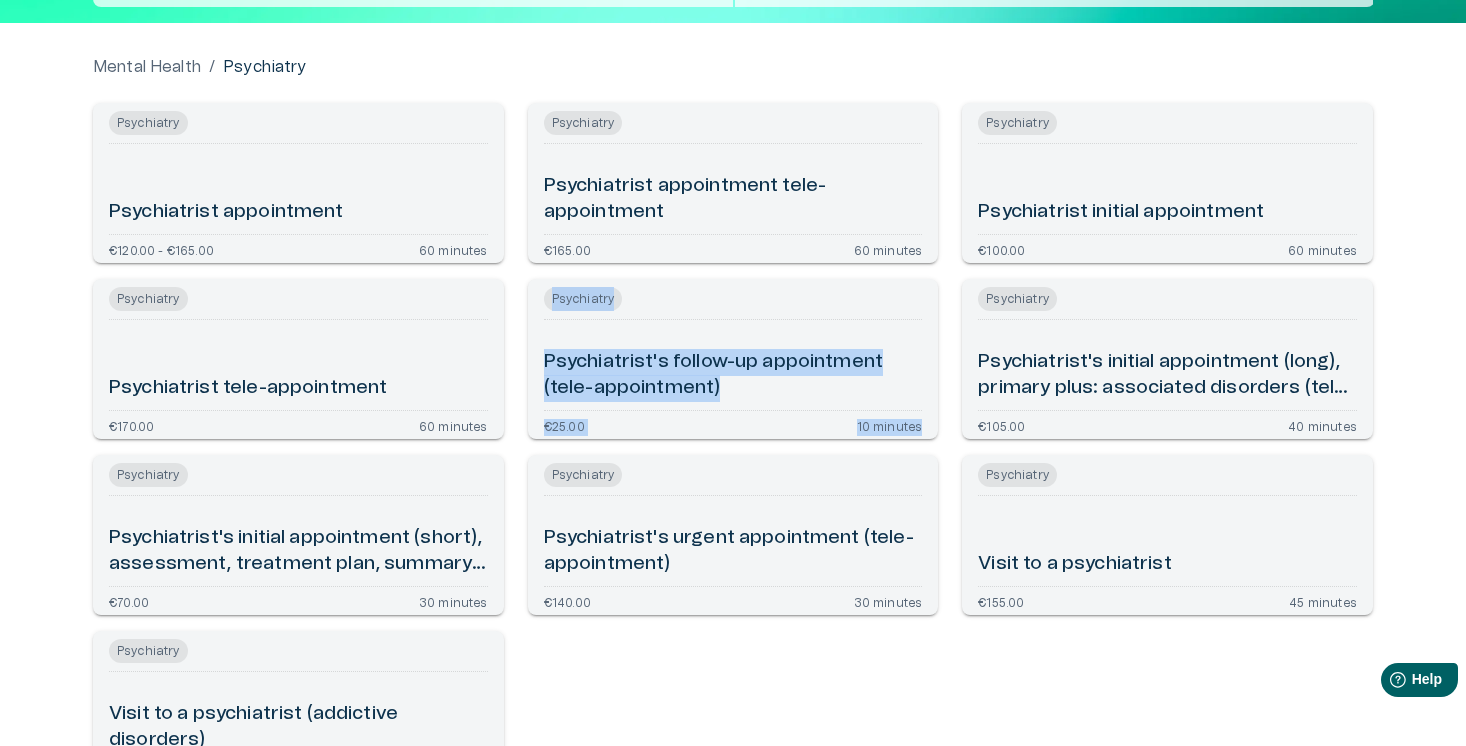 click on "Psychiatry Psychiatrist's follow-up appointment (tele-appointment) €25.00 10 minutes" at bounding box center (733, 359) 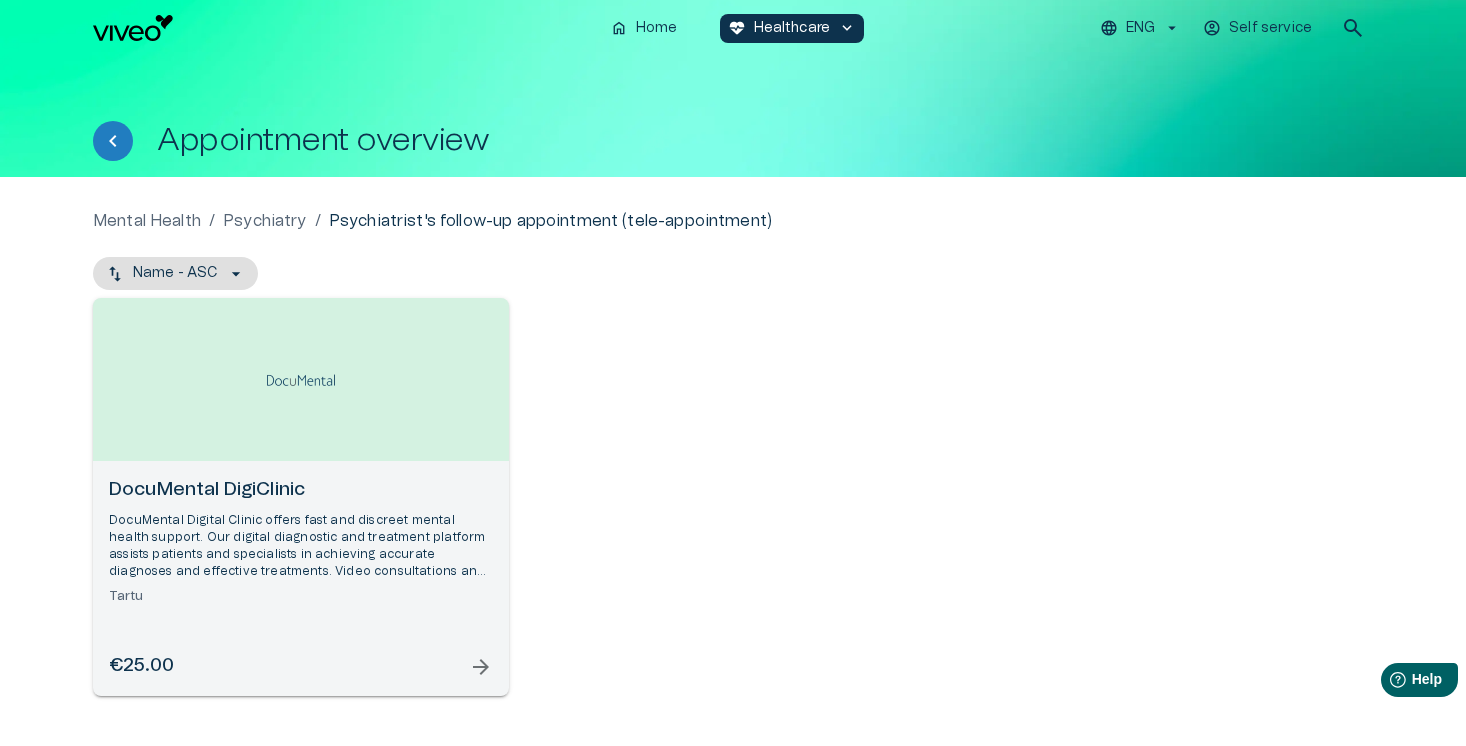 click on "ENG" at bounding box center (1140, 28) 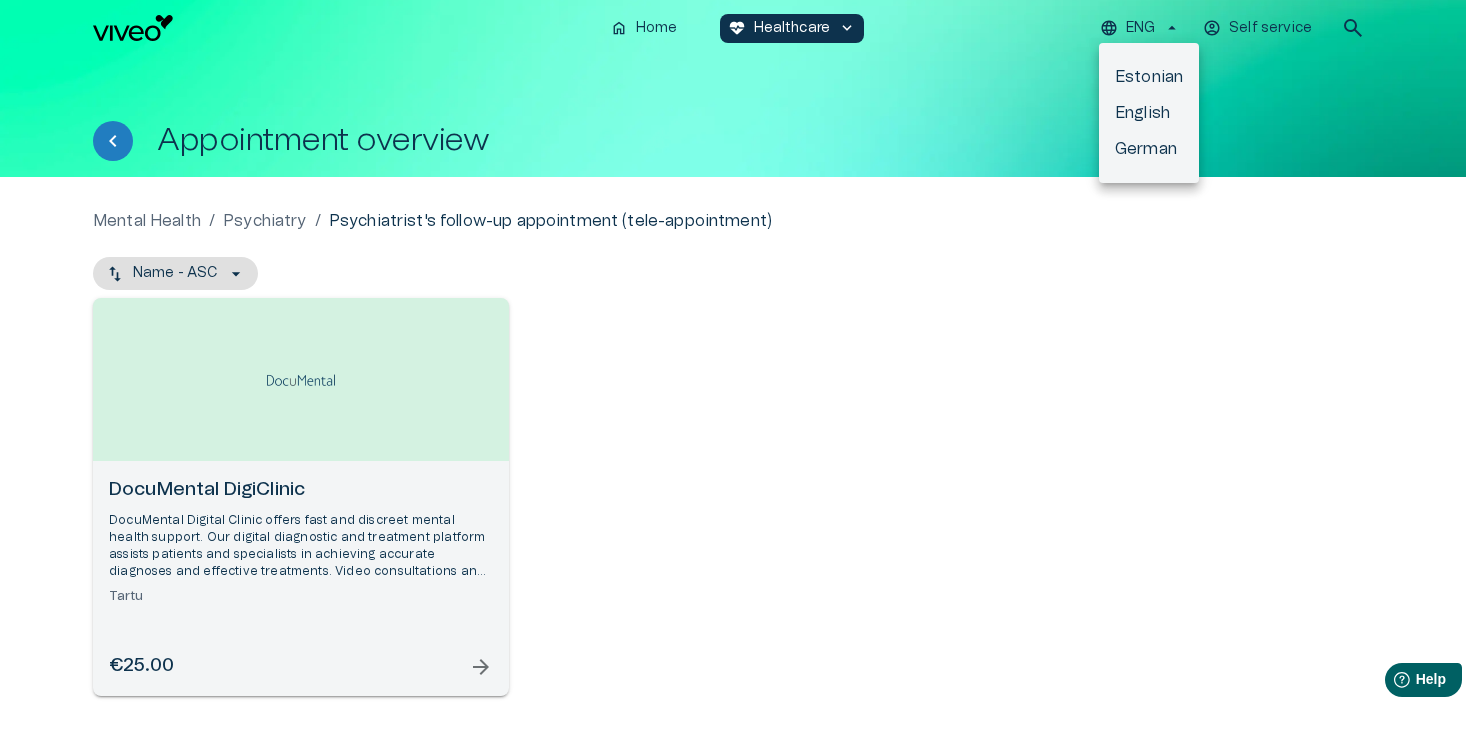 click on "Estonian" at bounding box center [1149, 77] 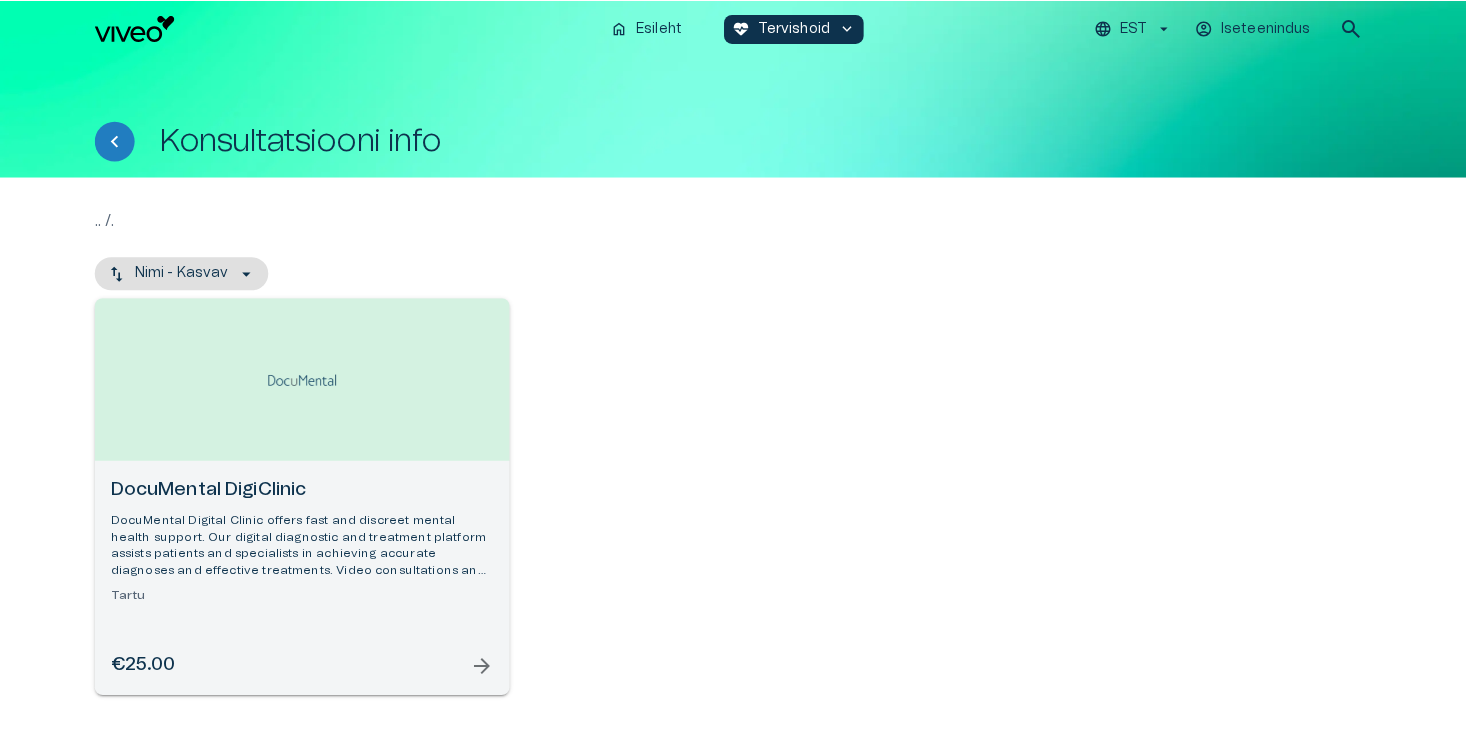 scroll, scrollTop: 0, scrollLeft: 0, axis: both 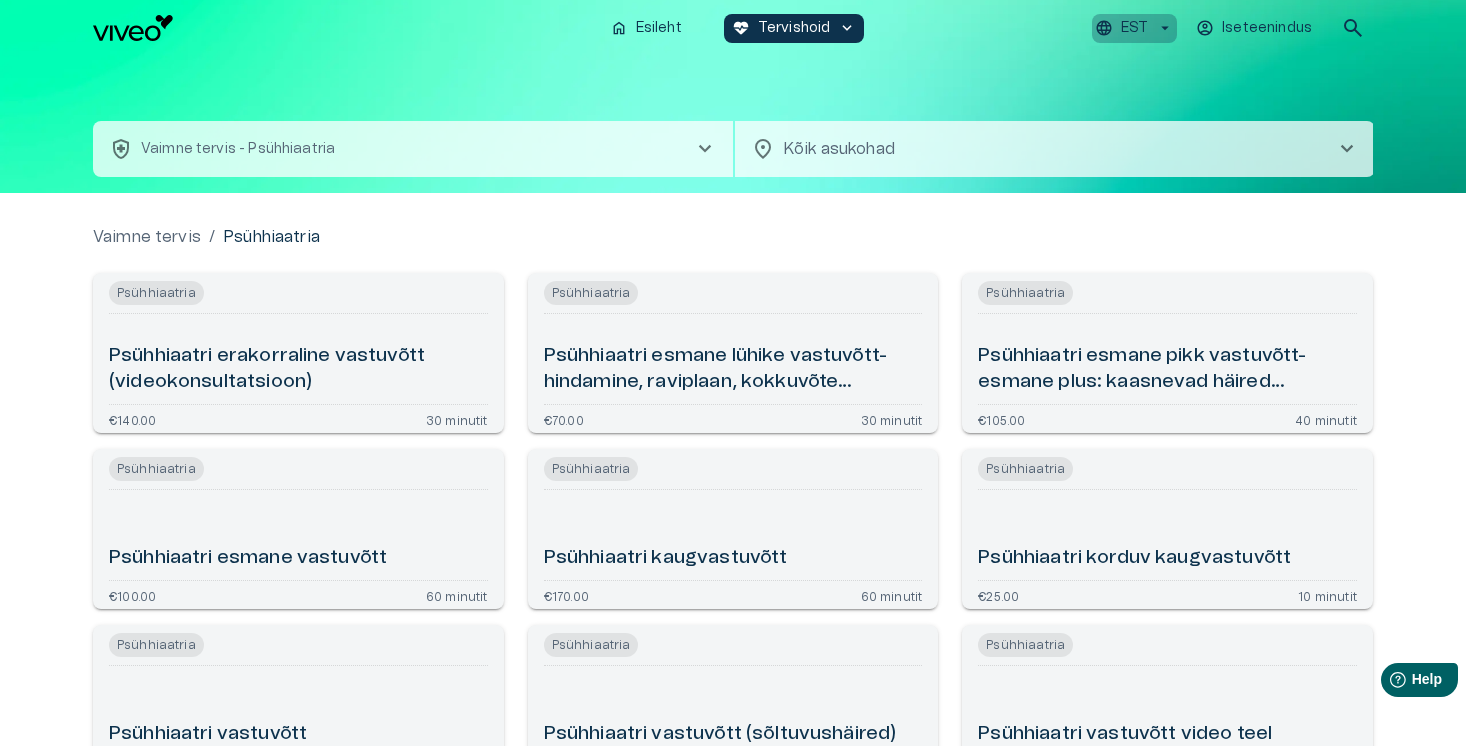 click on "EST" at bounding box center [1134, 28] 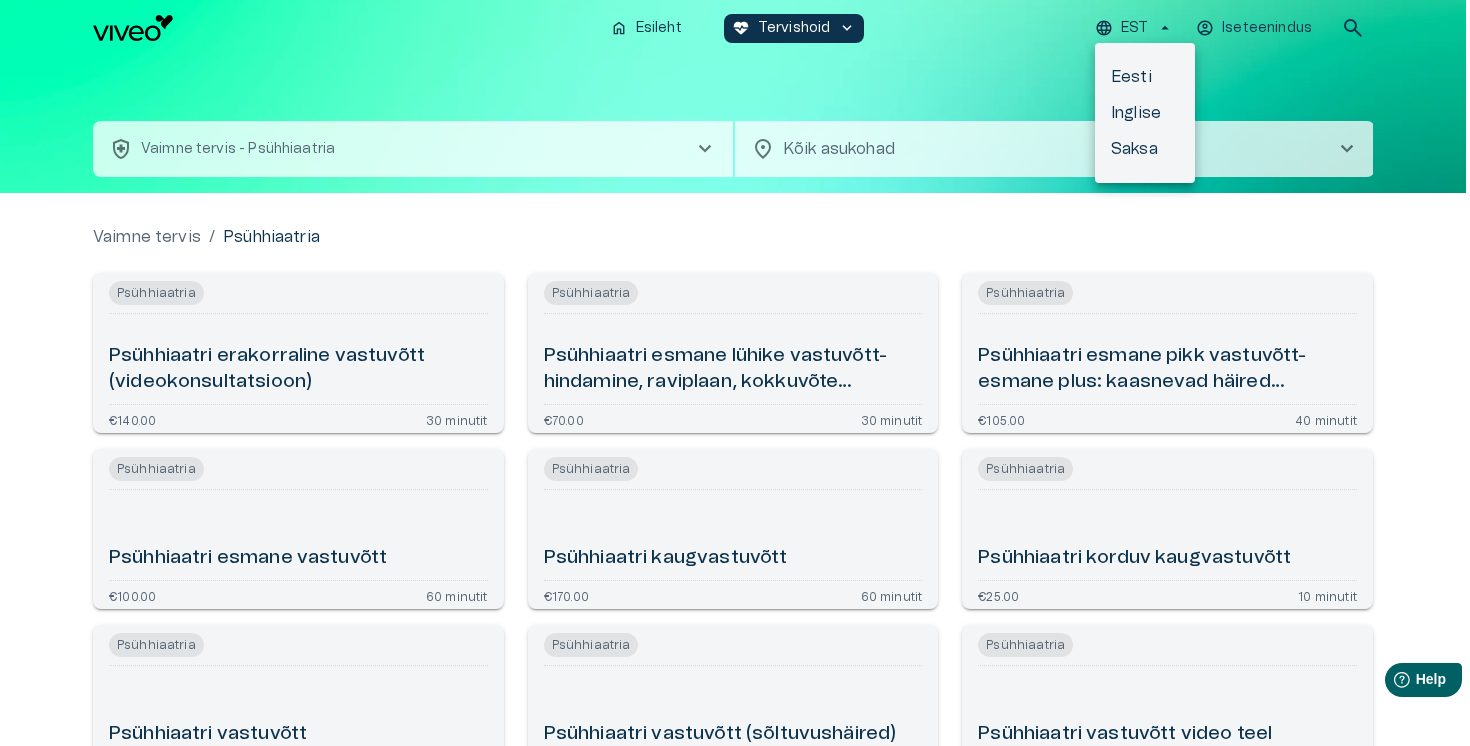 click on "Inglise" at bounding box center (1145, 113) 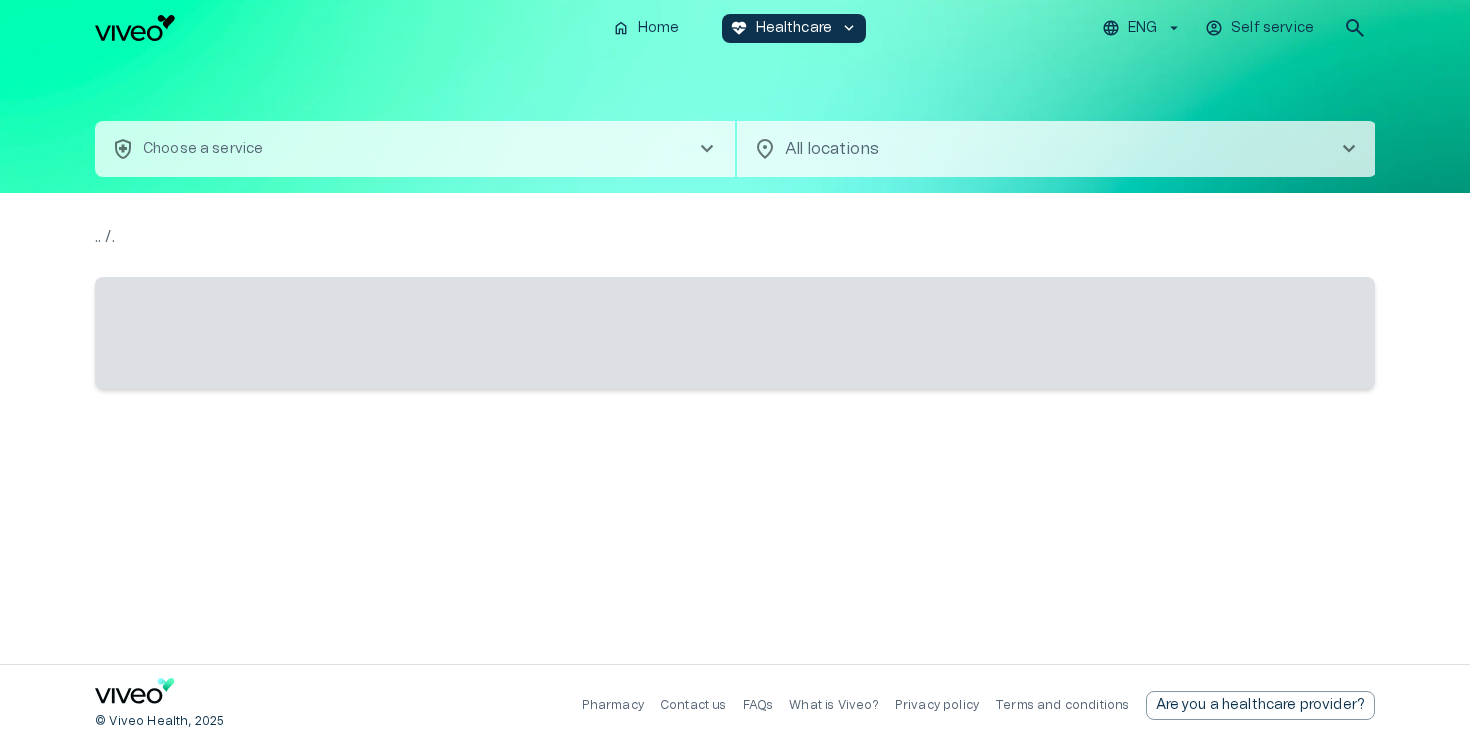 scroll, scrollTop: 0, scrollLeft: 0, axis: both 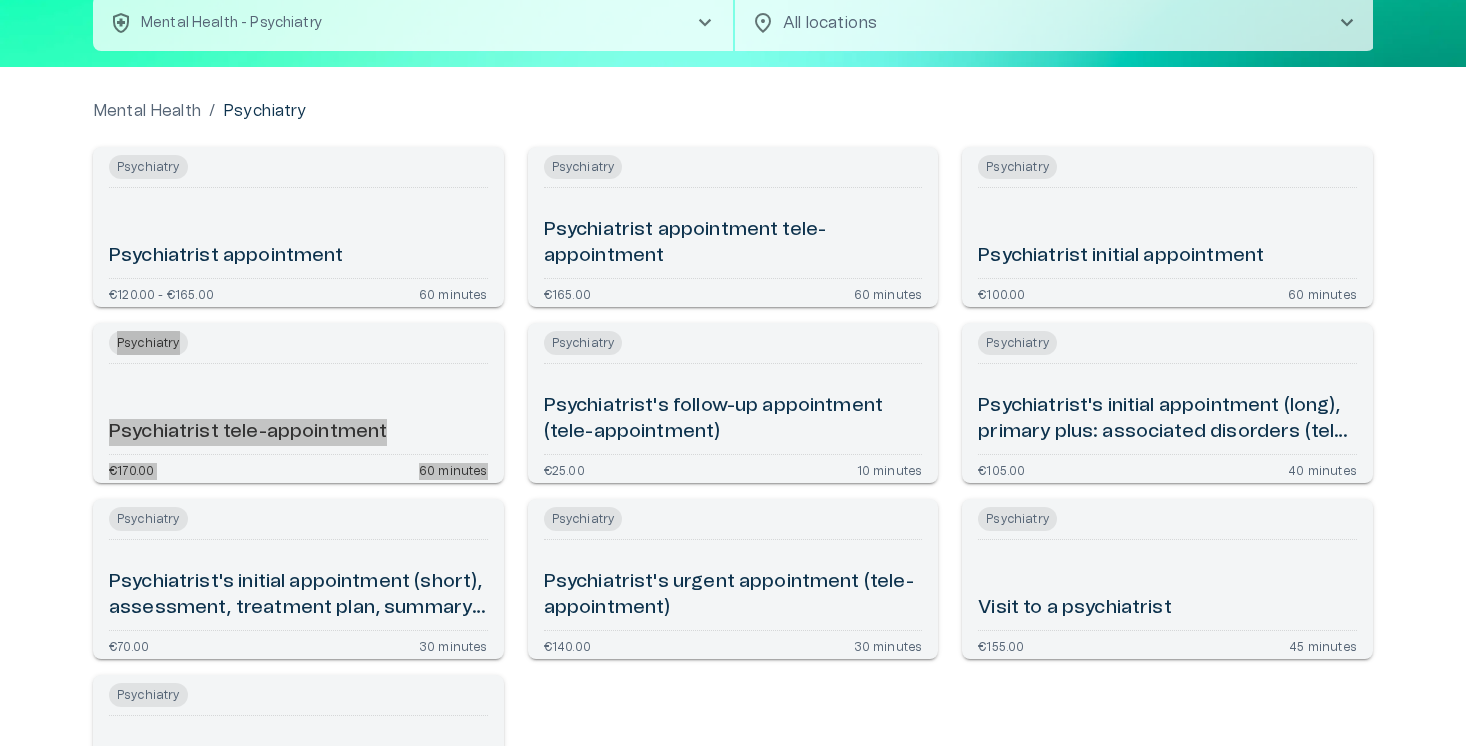 drag, startPoint x: 214, startPoint y: 432, endPoint x: 936, endPoint y: 1, distance: 840.8597 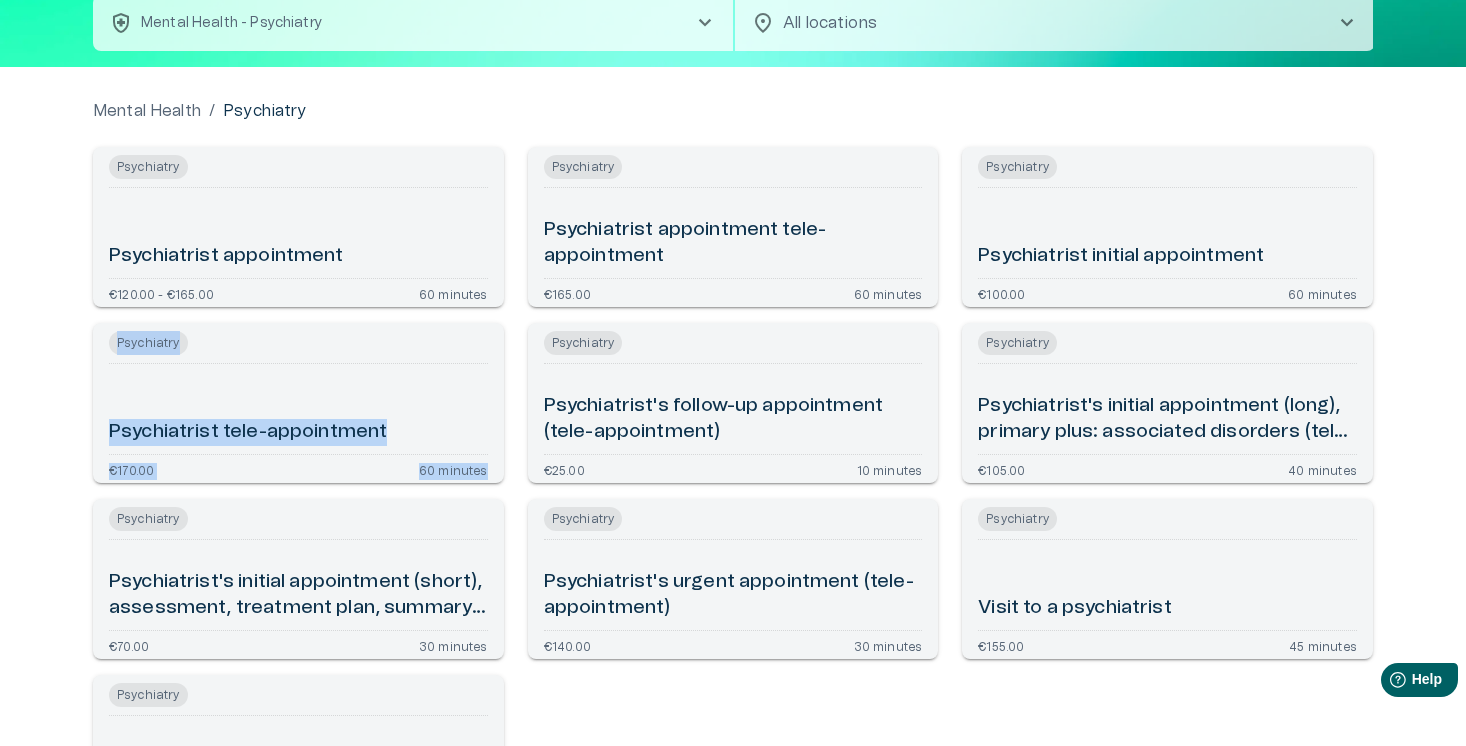 scroll, scrollTop: 0, scrollLeft: 0, axis: both 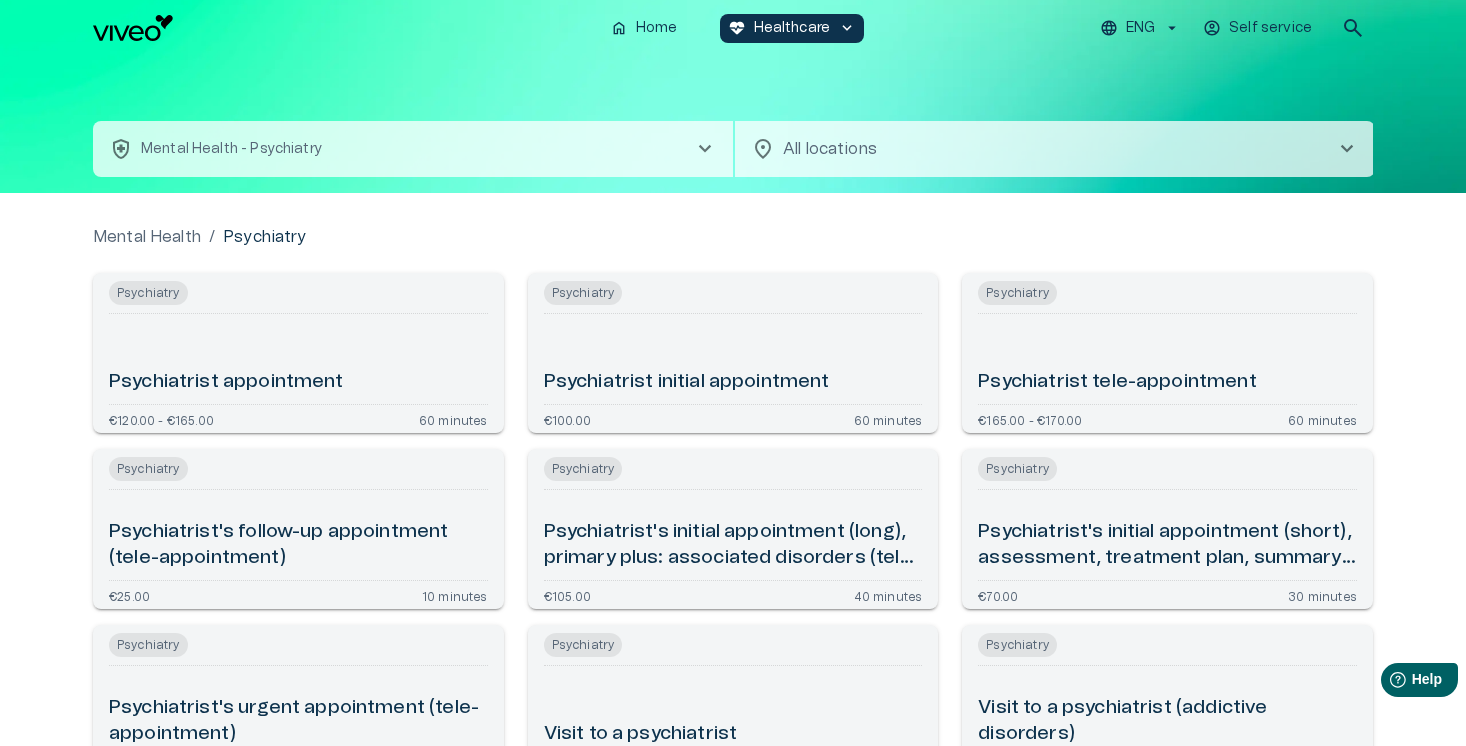 click on "ENG" at bounding box center (1140, 28) 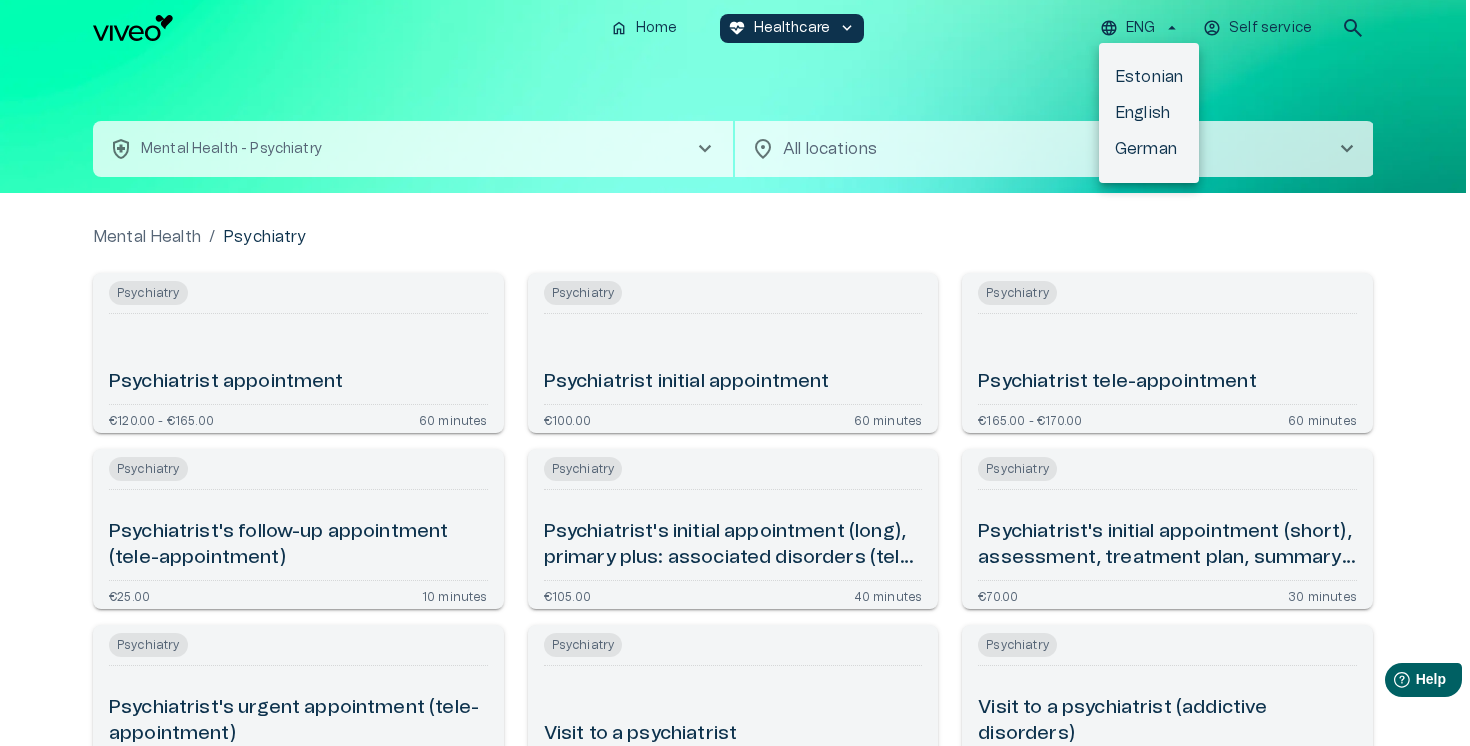 click on "Estonian" at bounding box center [1149, 77] 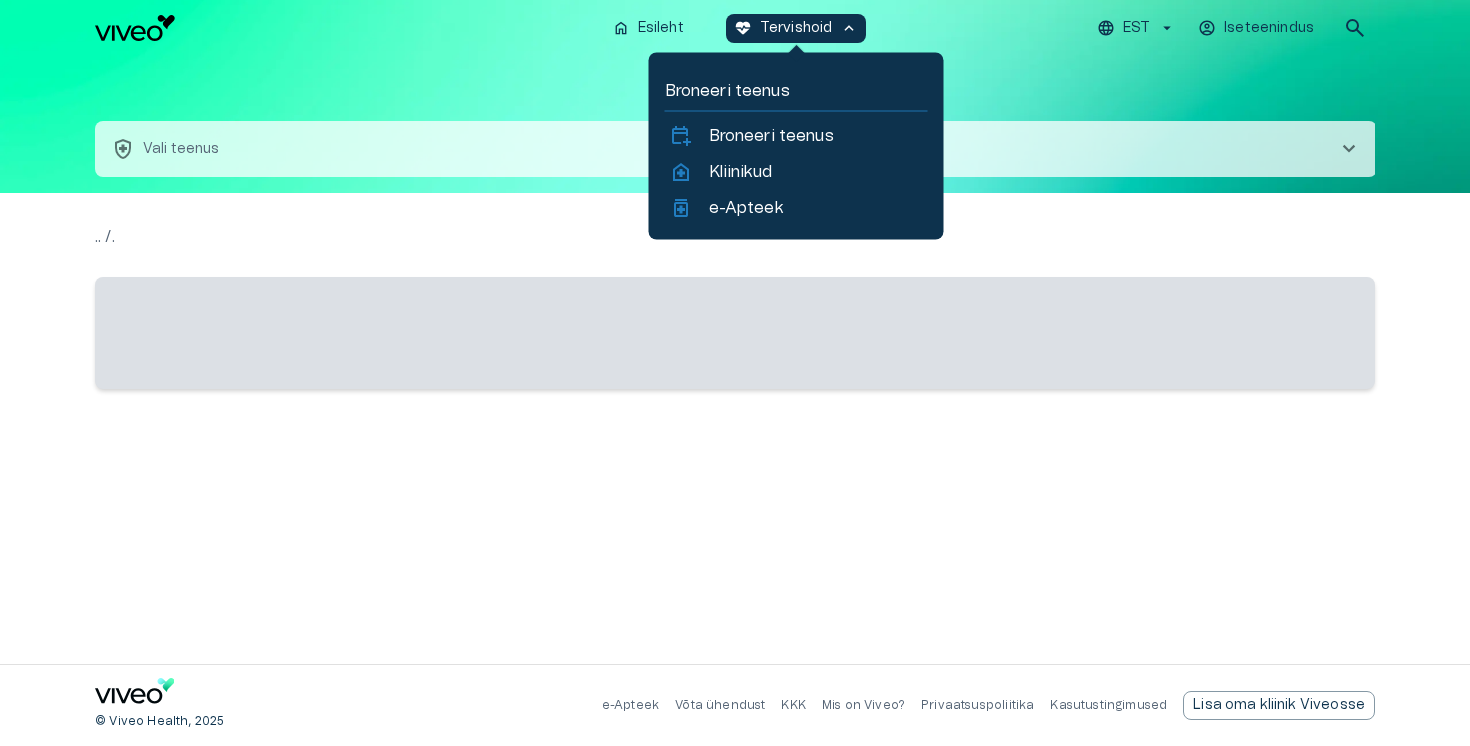 scroll, scrollTop: 0, scrollLeft: 0, axis: both 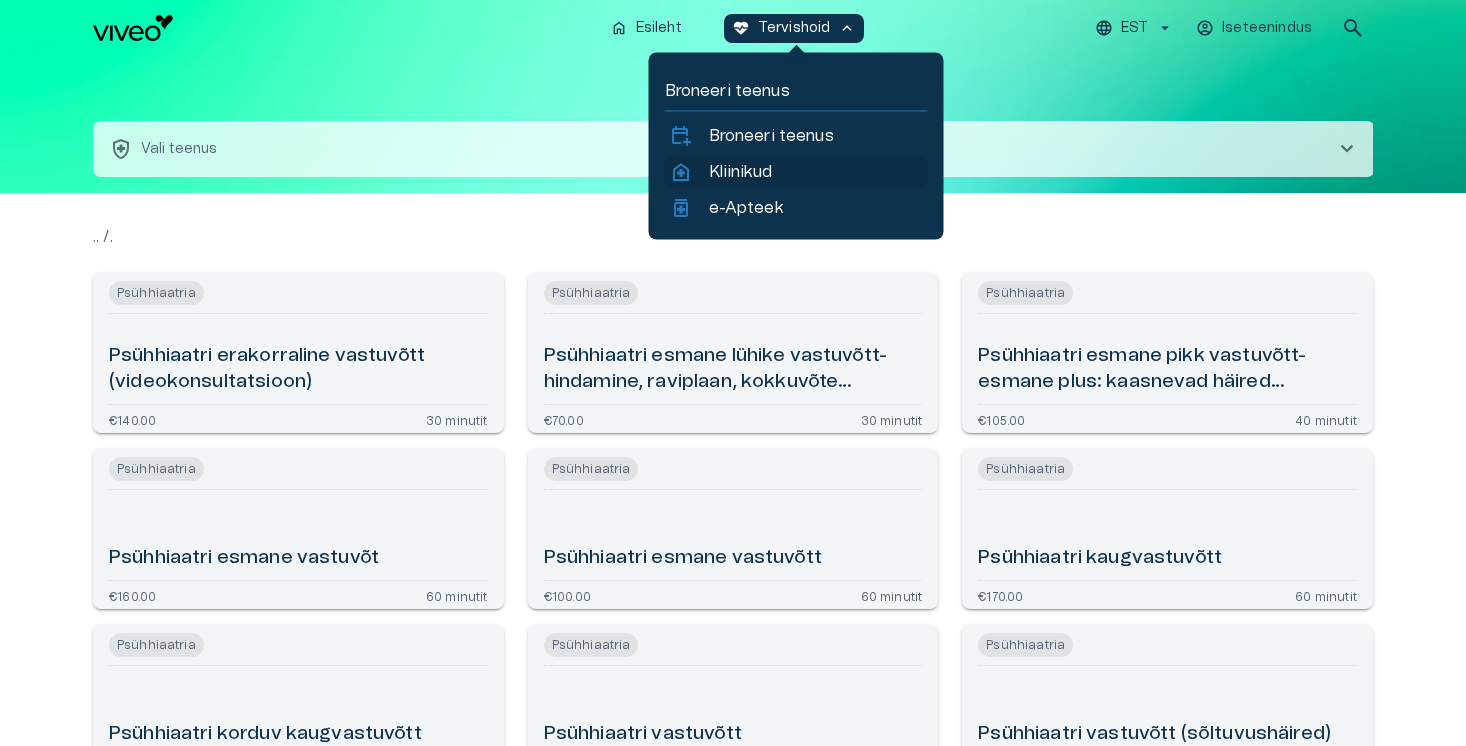 click on "Kliinikud" at bounding box center [740, 172] 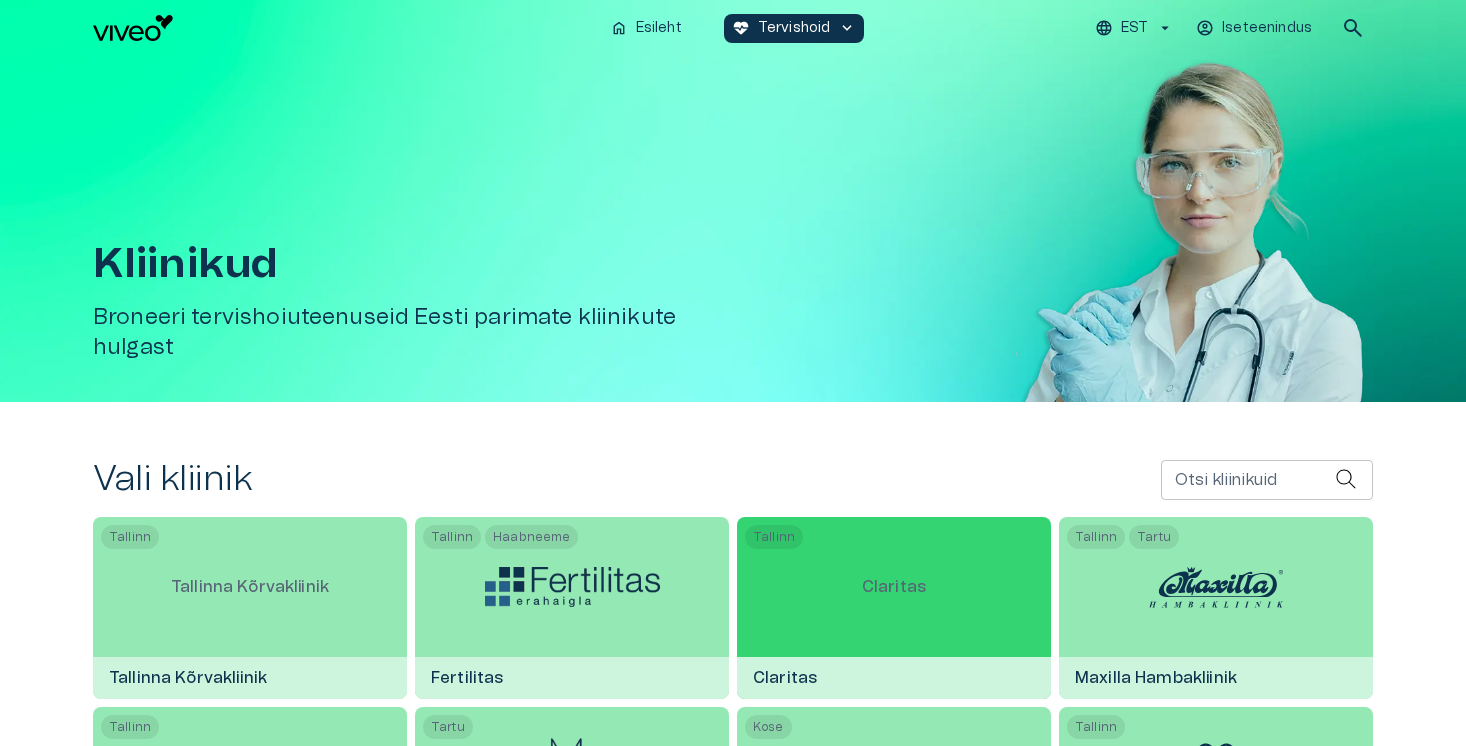 click on "Claritas" at bounding box center [894, 587] 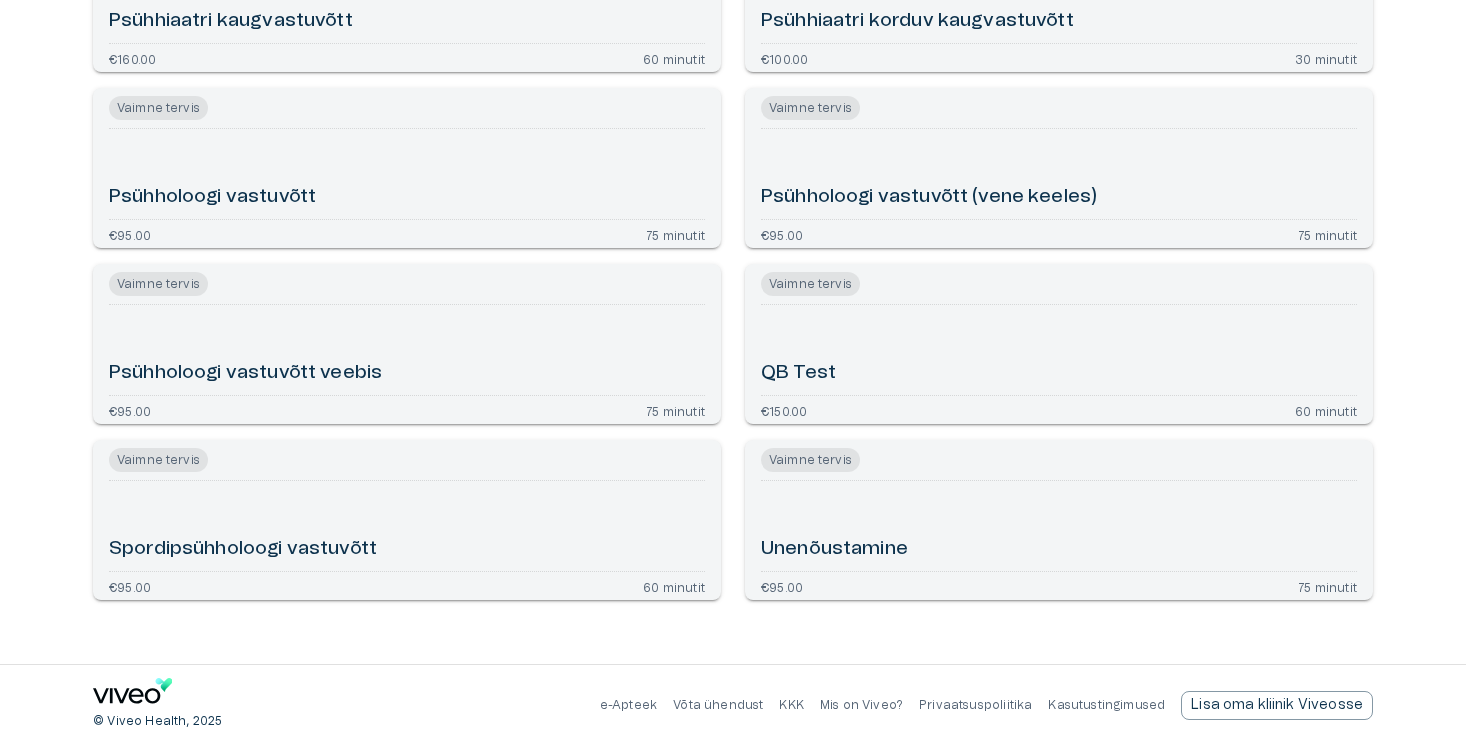scroll, scrollTop: 0, scrollLeft: 0, axis: both 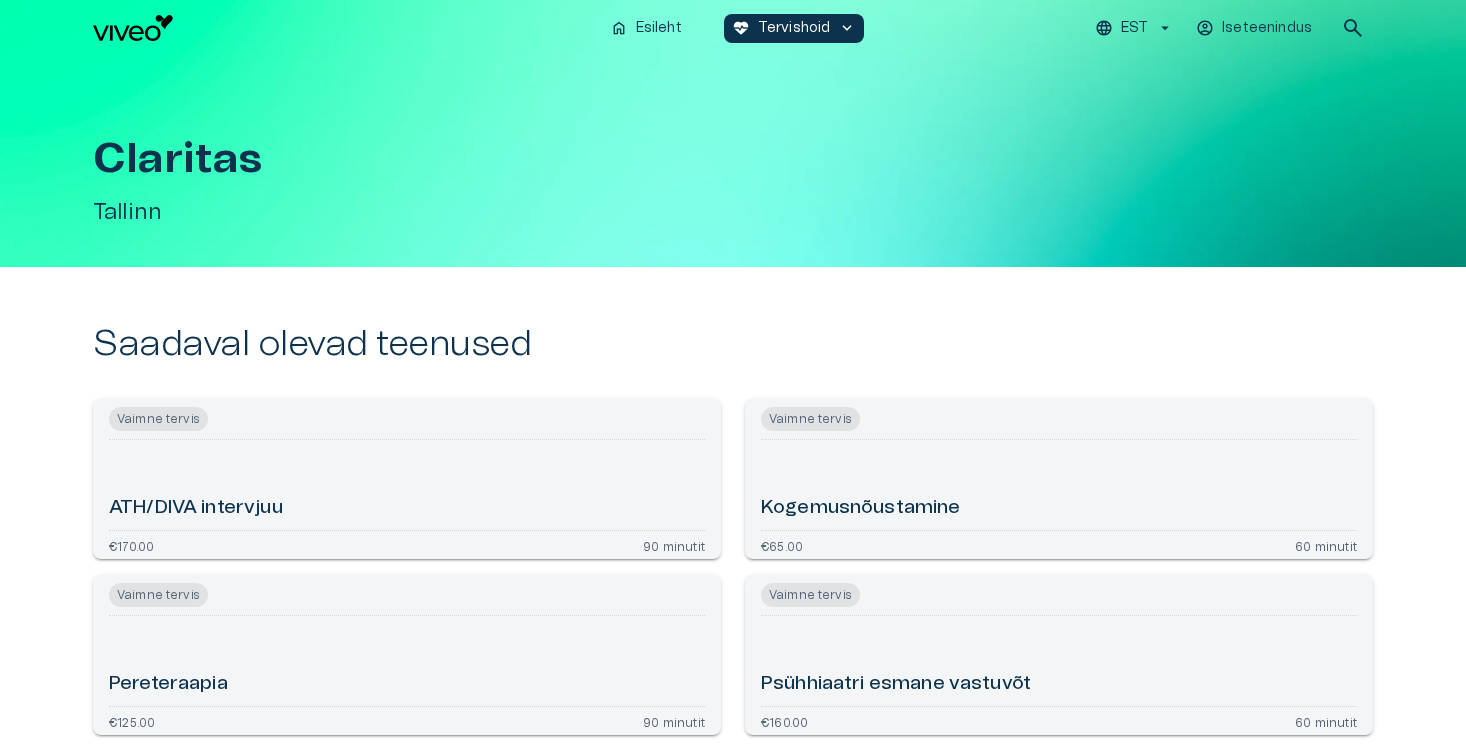 click on "EST" at bounding box center (1134, 28) 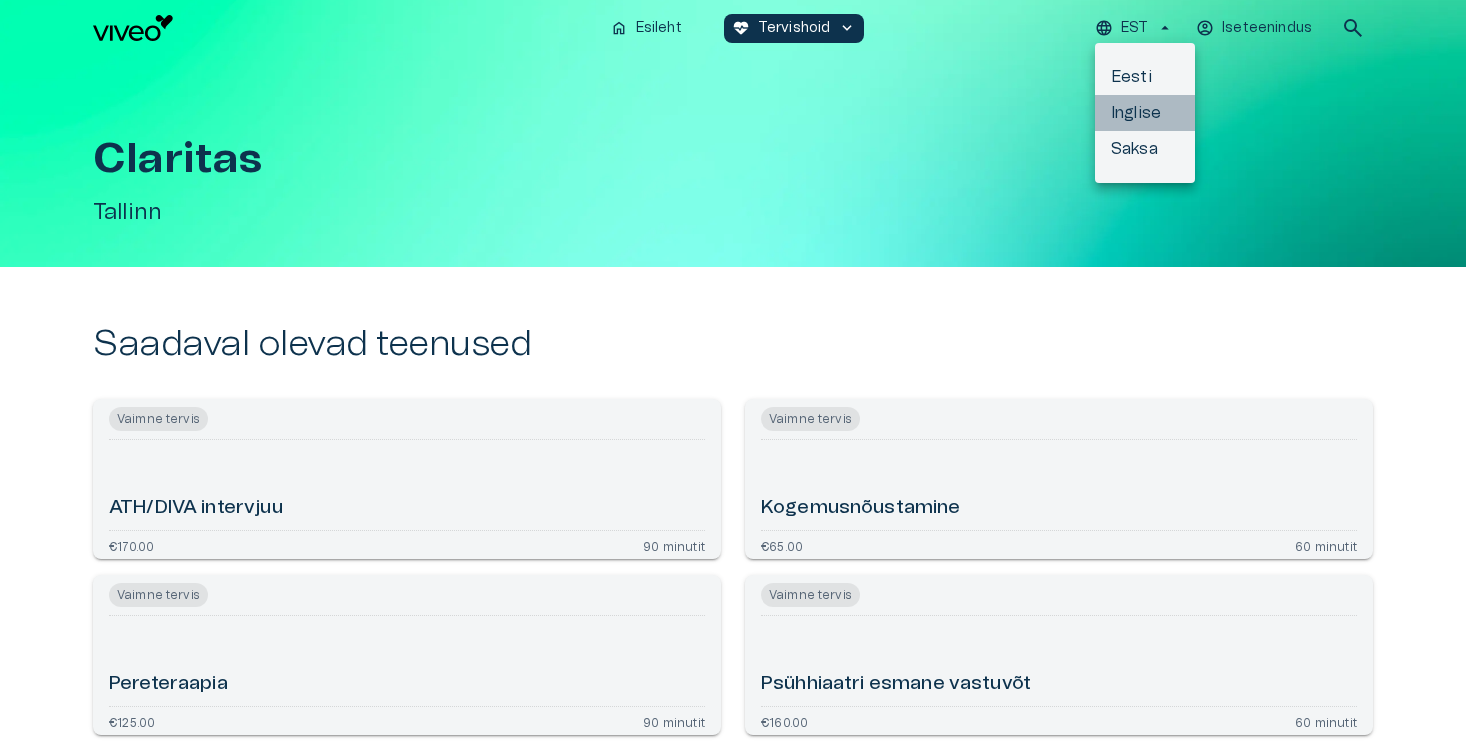 click on "Inglise" at bounding box center (1145, 113) 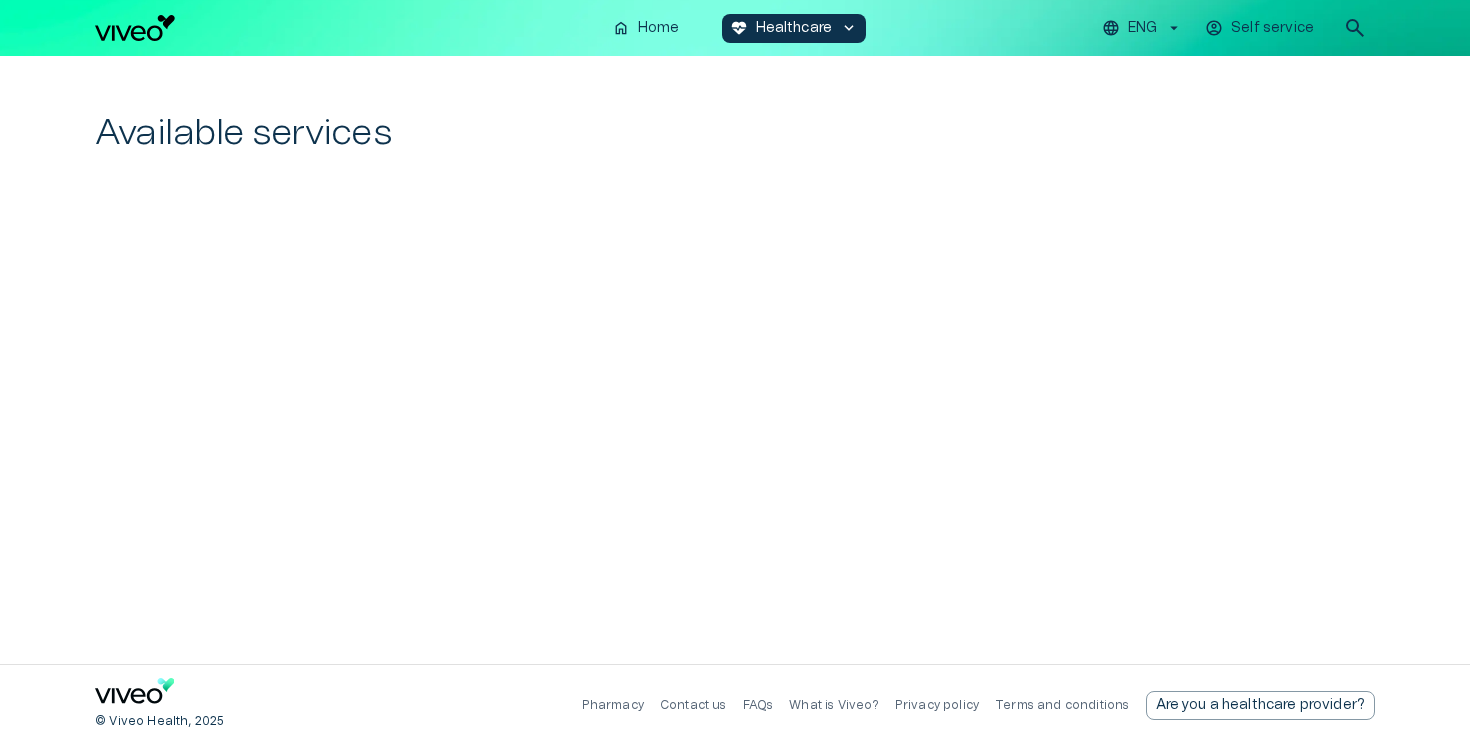 scroll, scrollTop: 0, scrollLeft: 0, axis: both 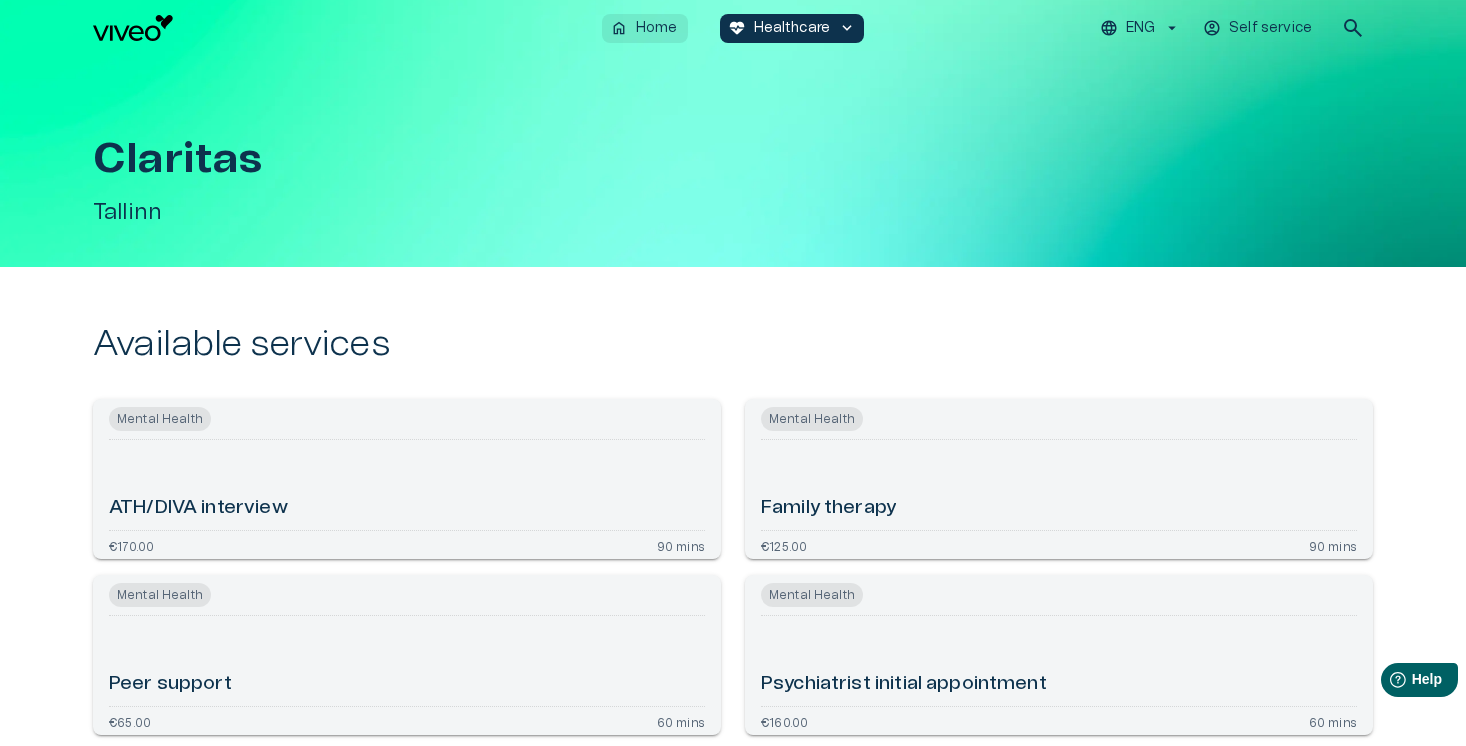click on "Home" at bounding box center [657, 28] 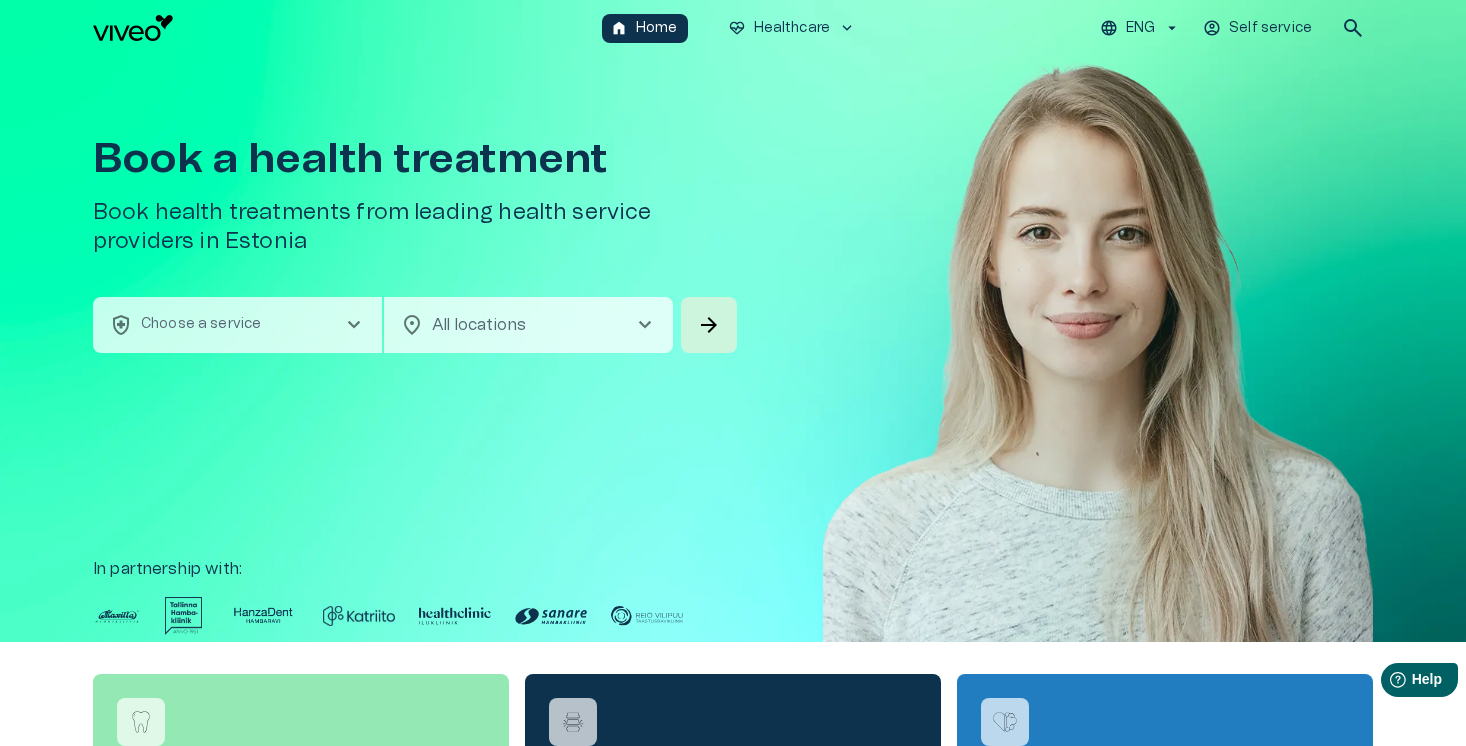 click on "Book a health treatment Book health treatments from leading health service providers in Estonia health_and_safety Choose a service chevron_right location_on All locations chevron_right ​ arrow_forward In partnership with :" at bounding box center (733, 349) 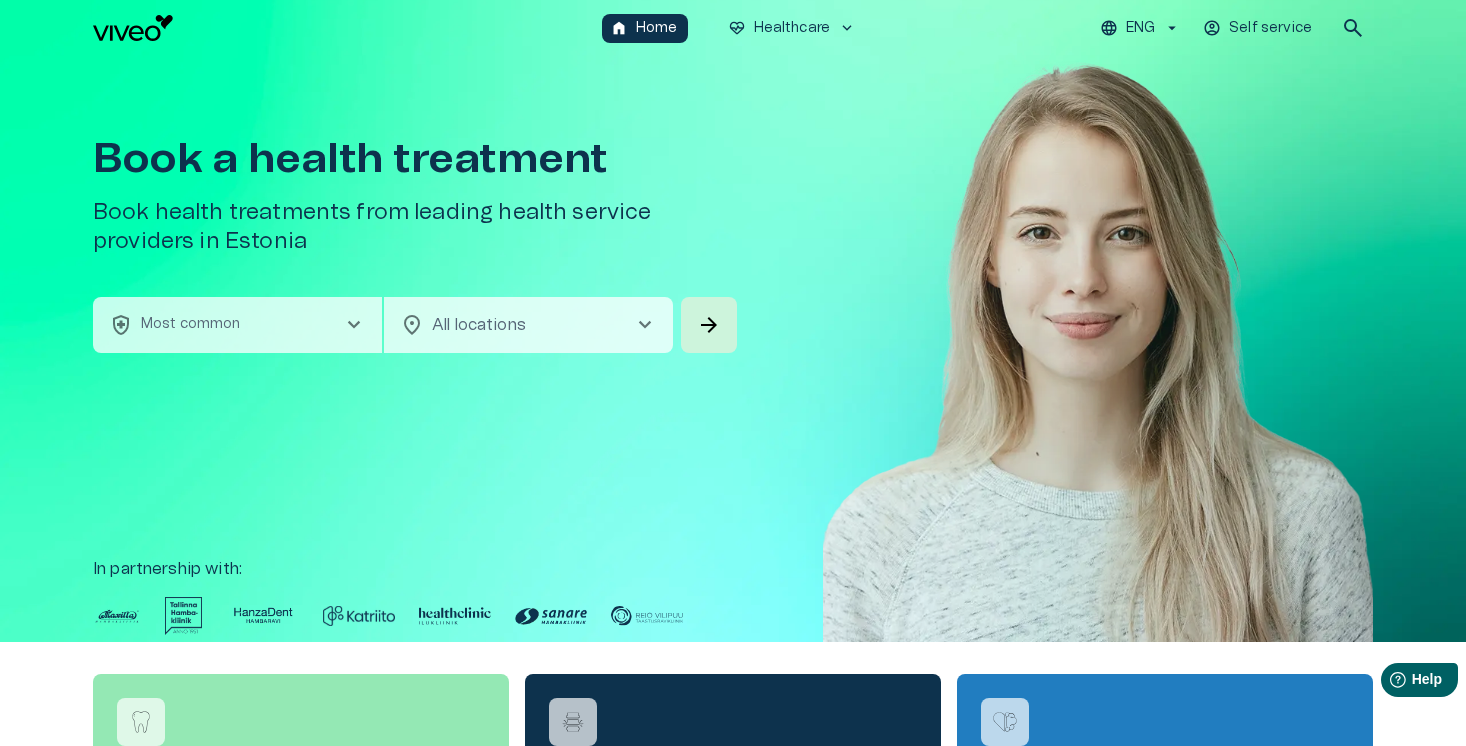 click on "Most common" at bounding box center (191, 324) 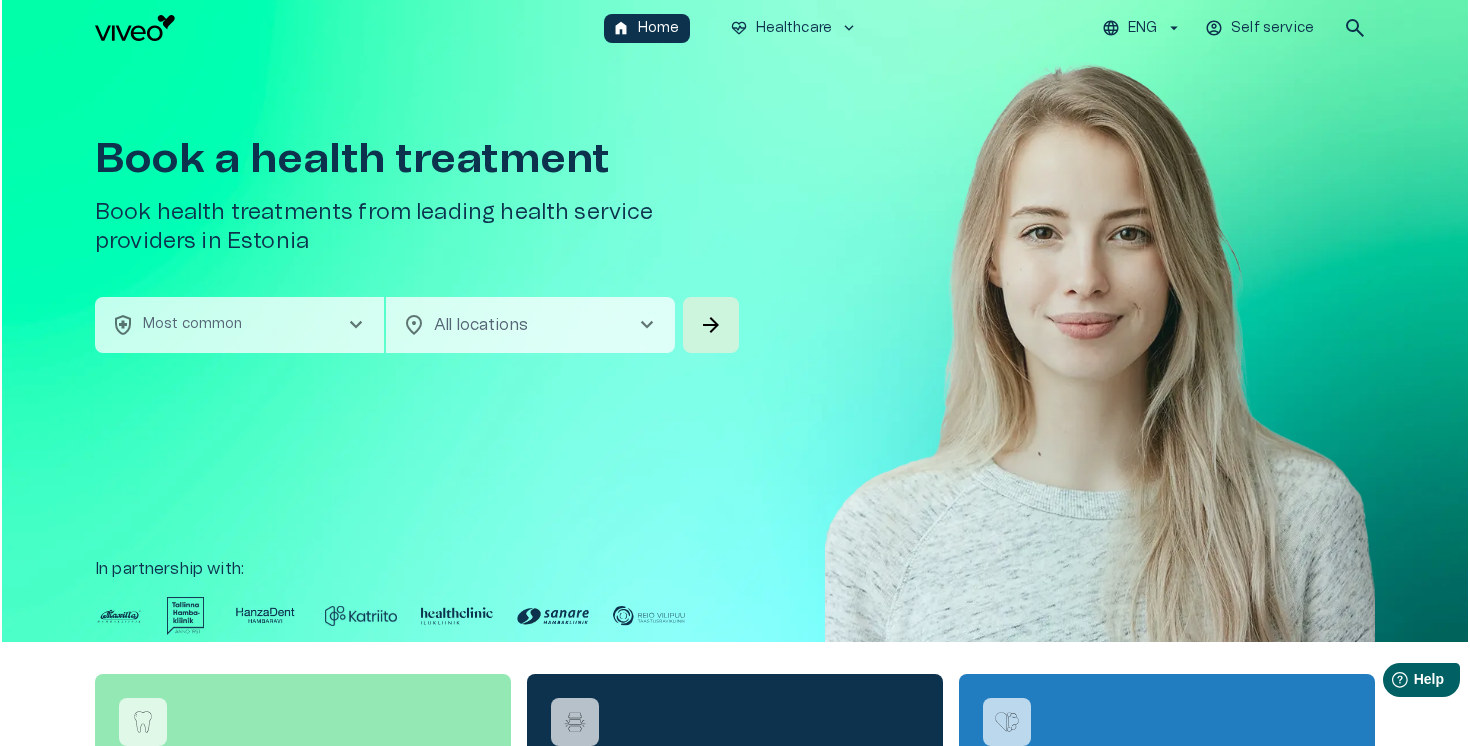 scroll, scrollTop: 56, scrollLeft: 0, axis: vertical 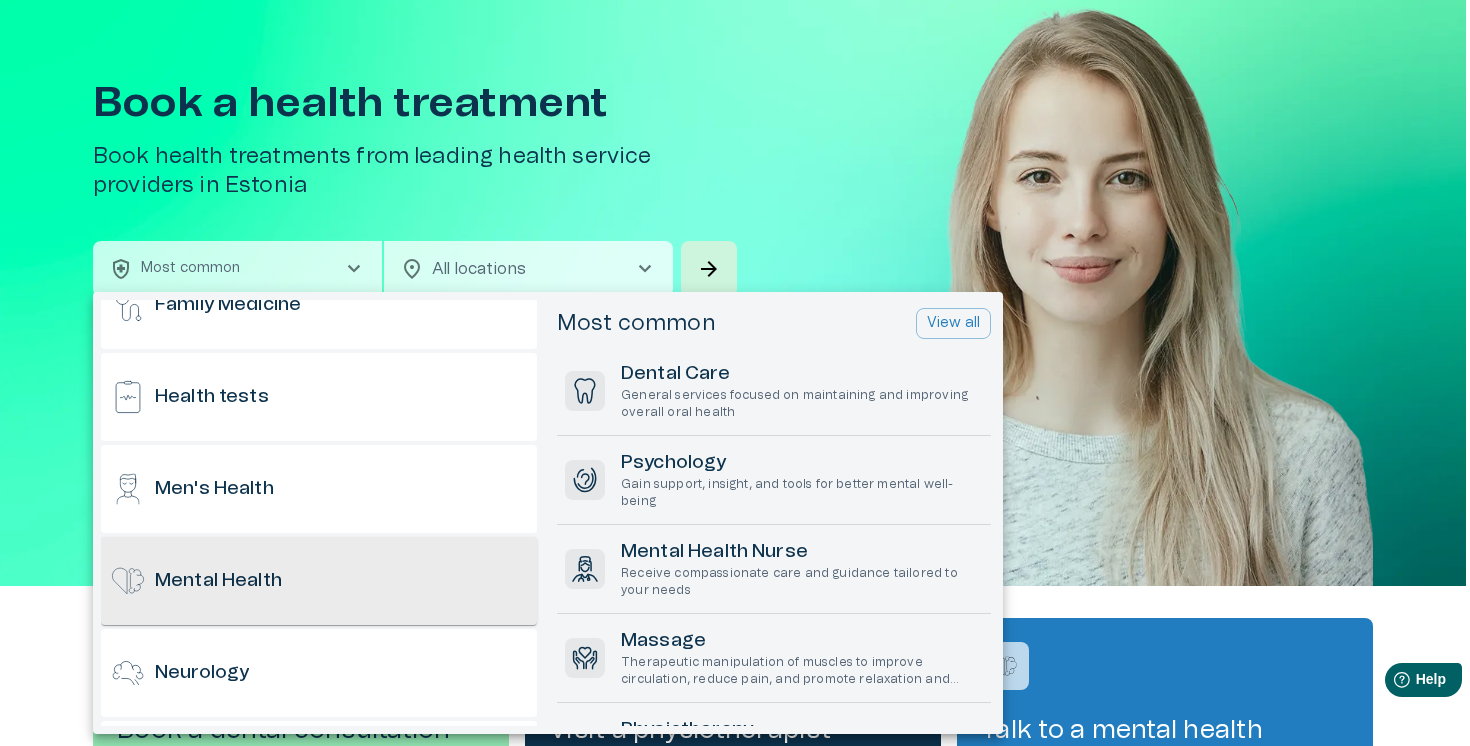 click on "Mental Health" at bounding box center [319, 581] 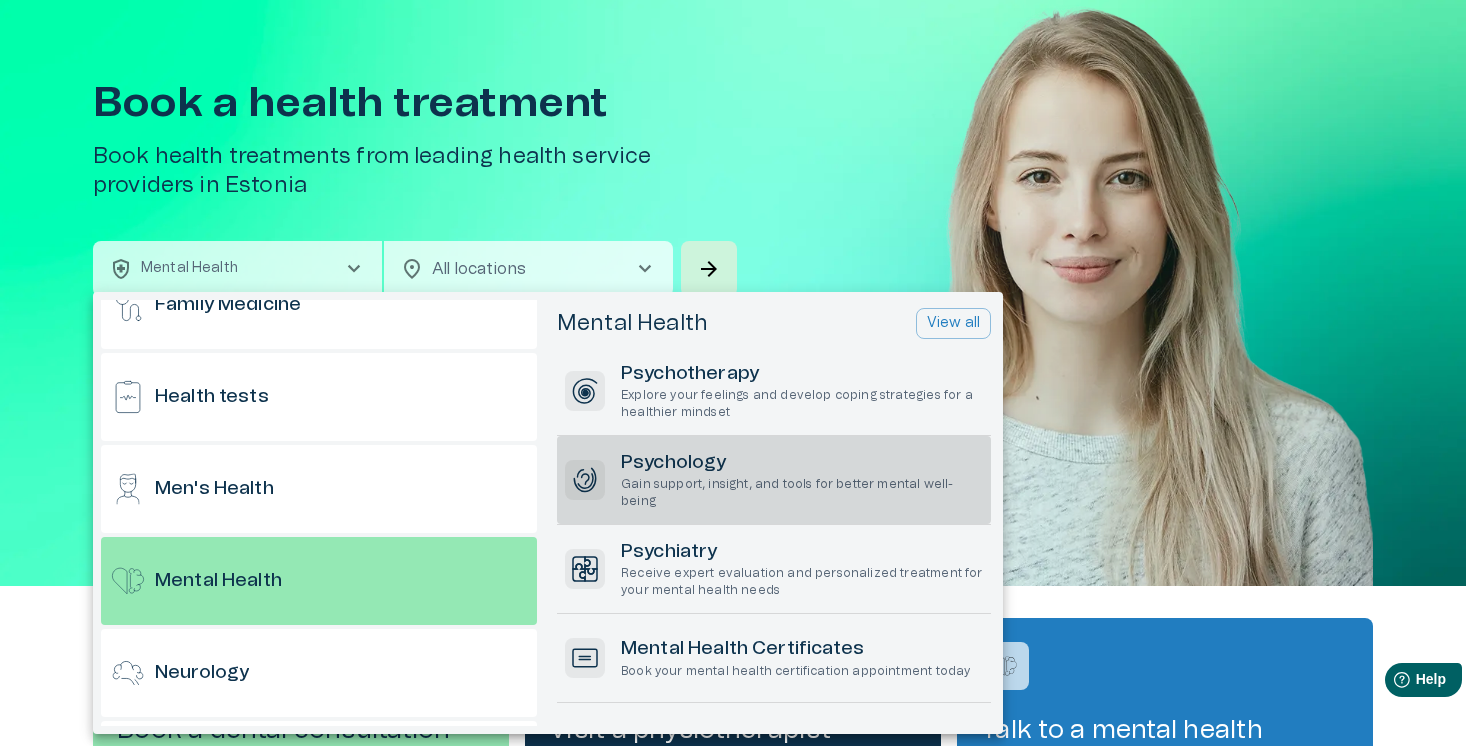 click on "Psychology" at bounding box center (802, 463) 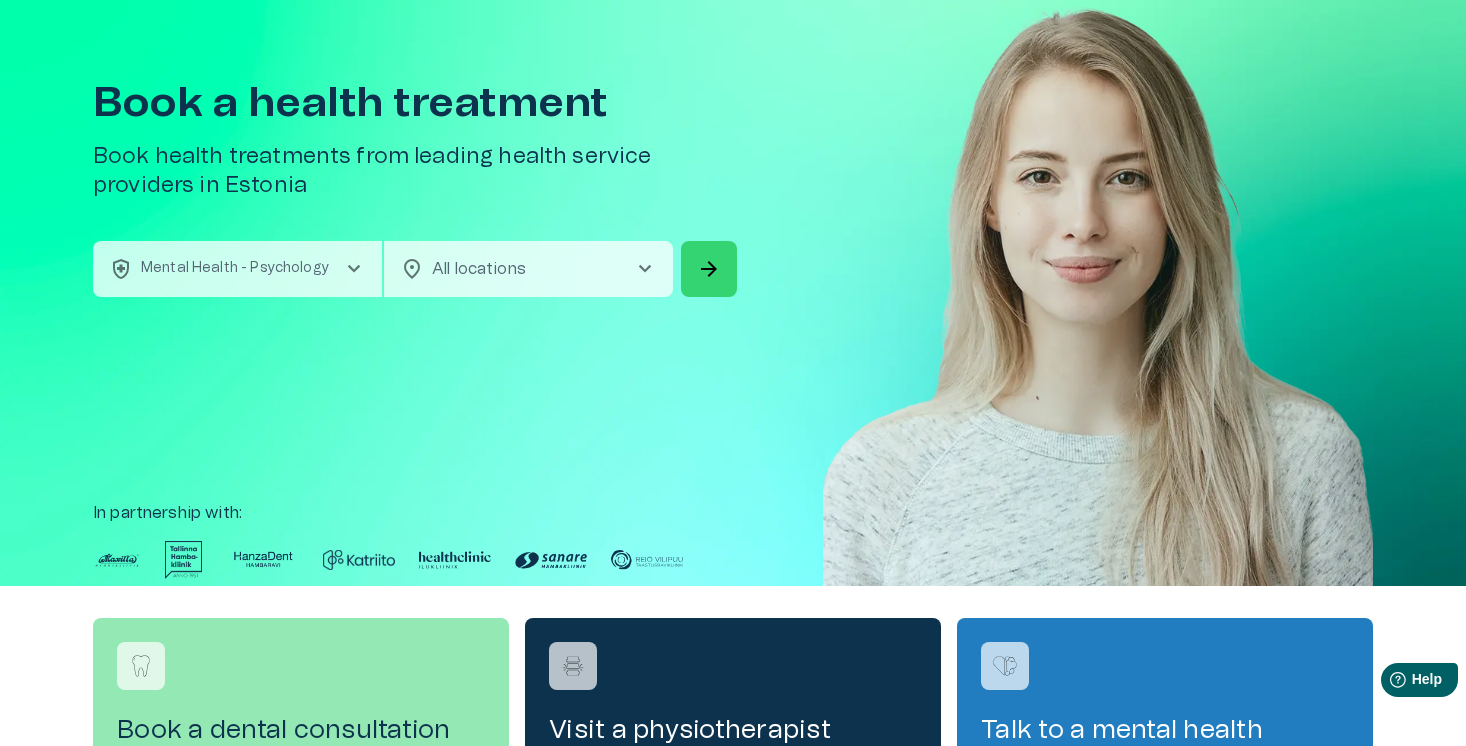 click on "arrow_forward" at bounding box center [709, 269] 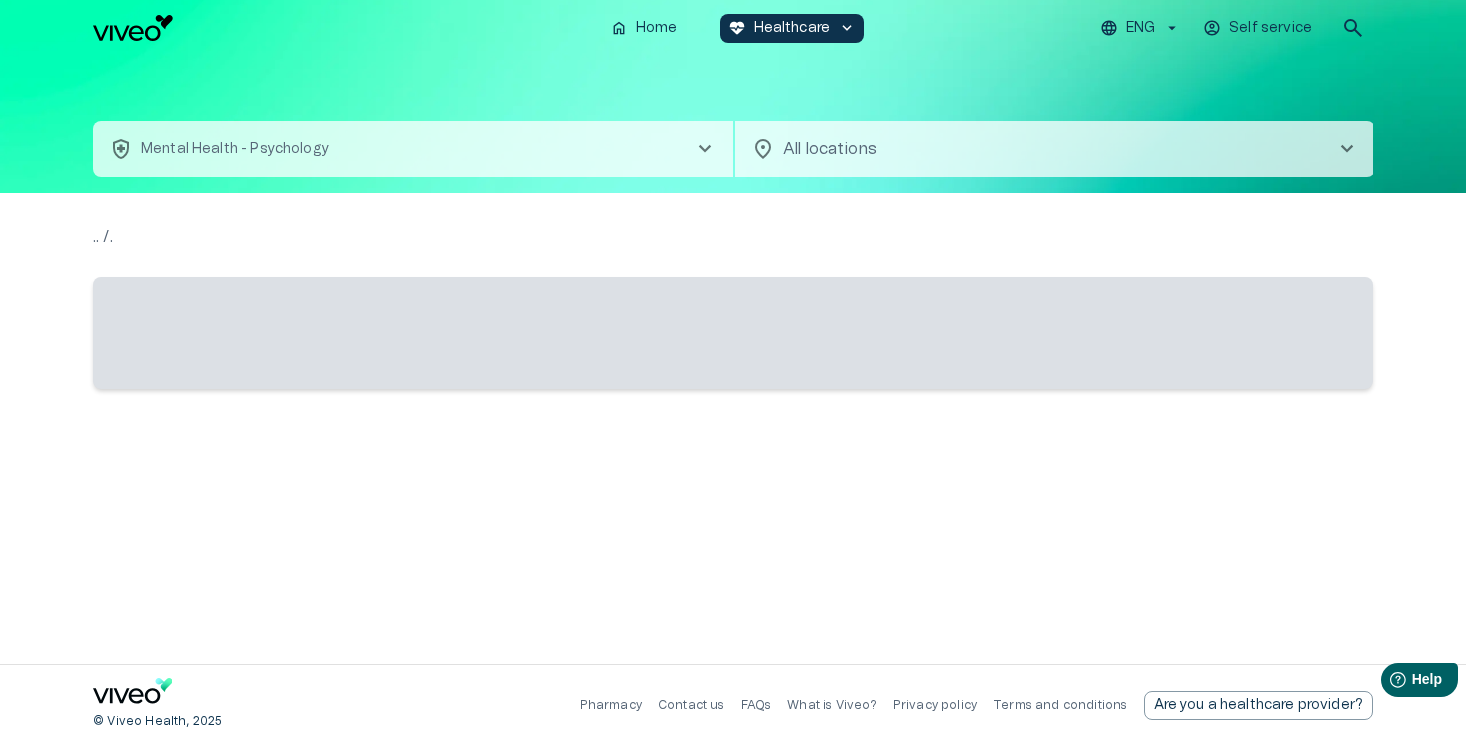 scroll, scrollTop: 0, scrollLeft: 0, axis: both 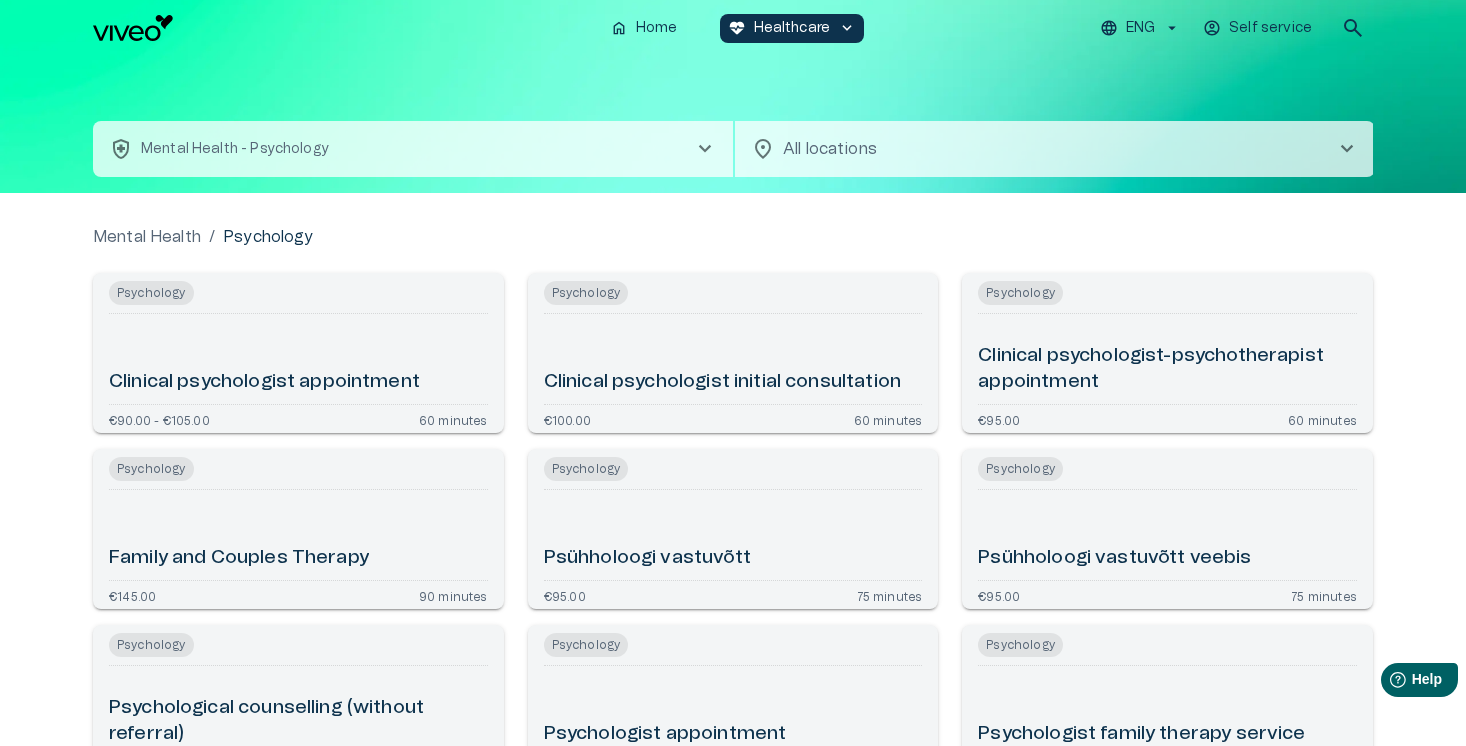 click on "ENG" at bounding box center [1140, 28] 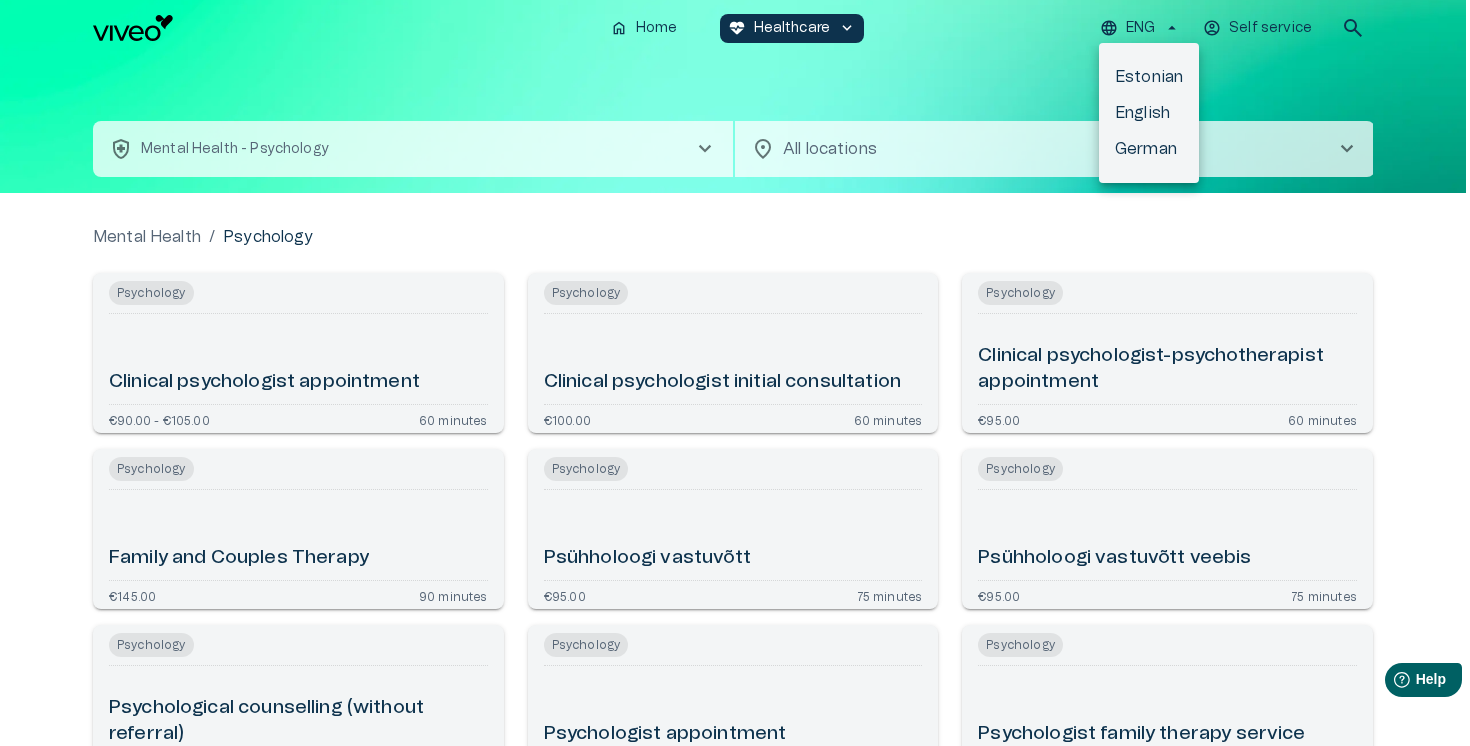 click on "Estonian" at bounding box center [1149, 77] 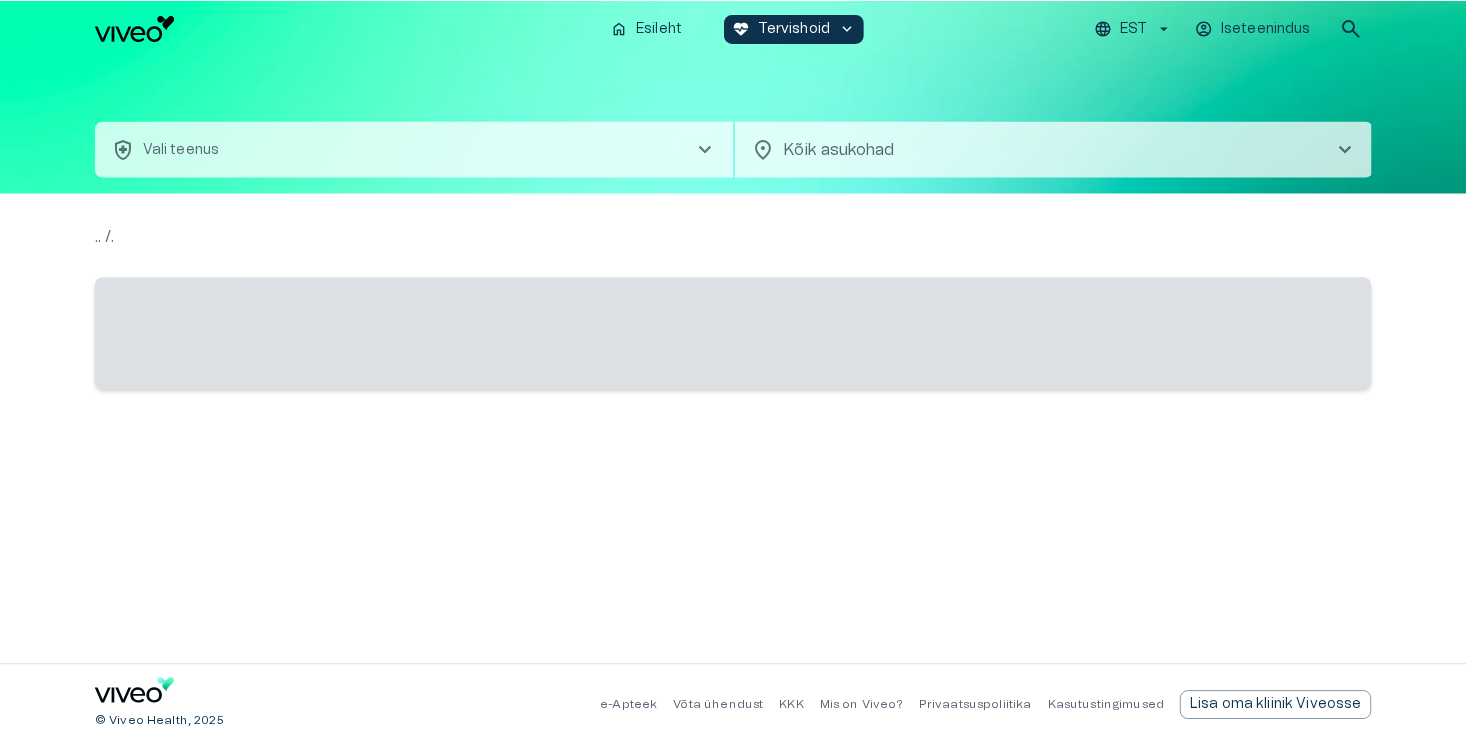 scroll, scrollTop: 0, scrollLeft: 0, axis: both 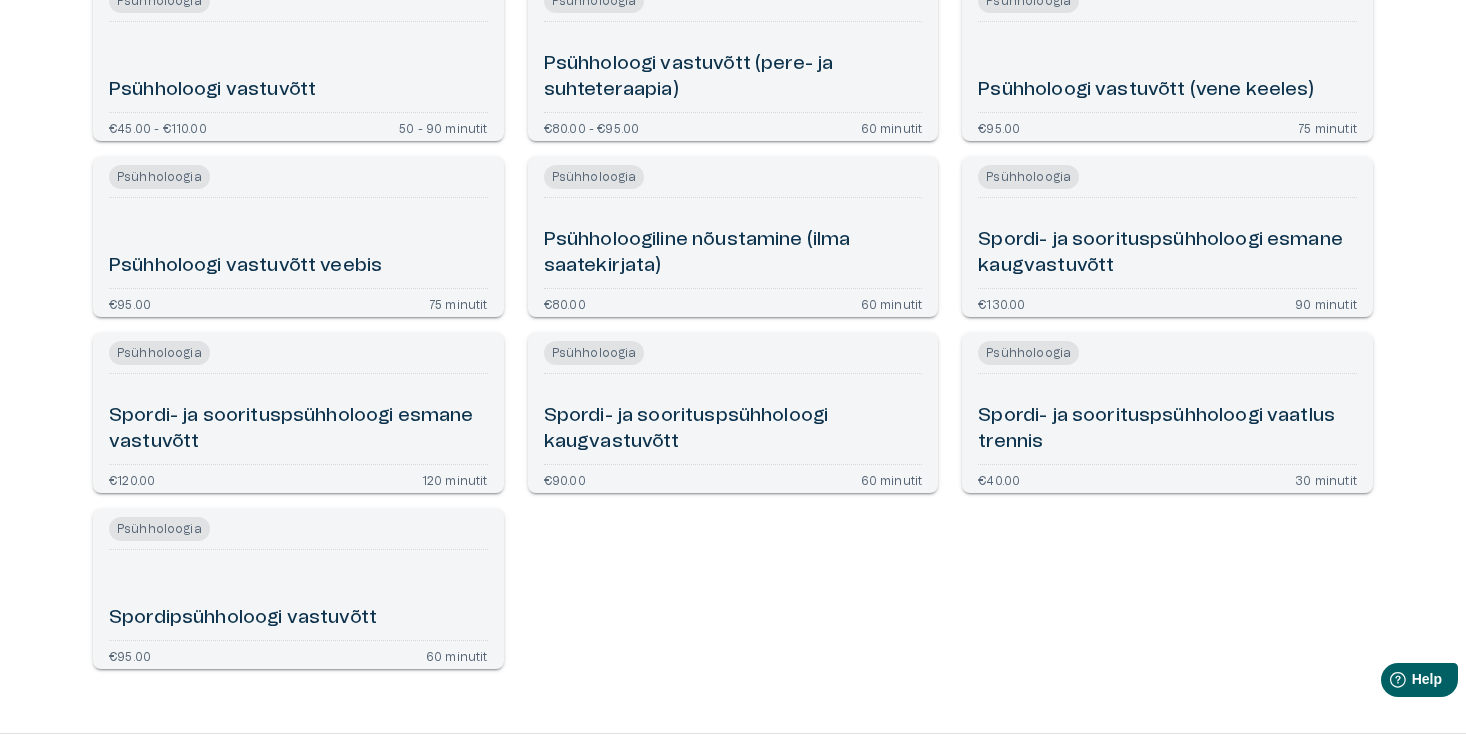 click on "Psühholoogi vastuvõtt veebis" at bounding box center (298, 243) 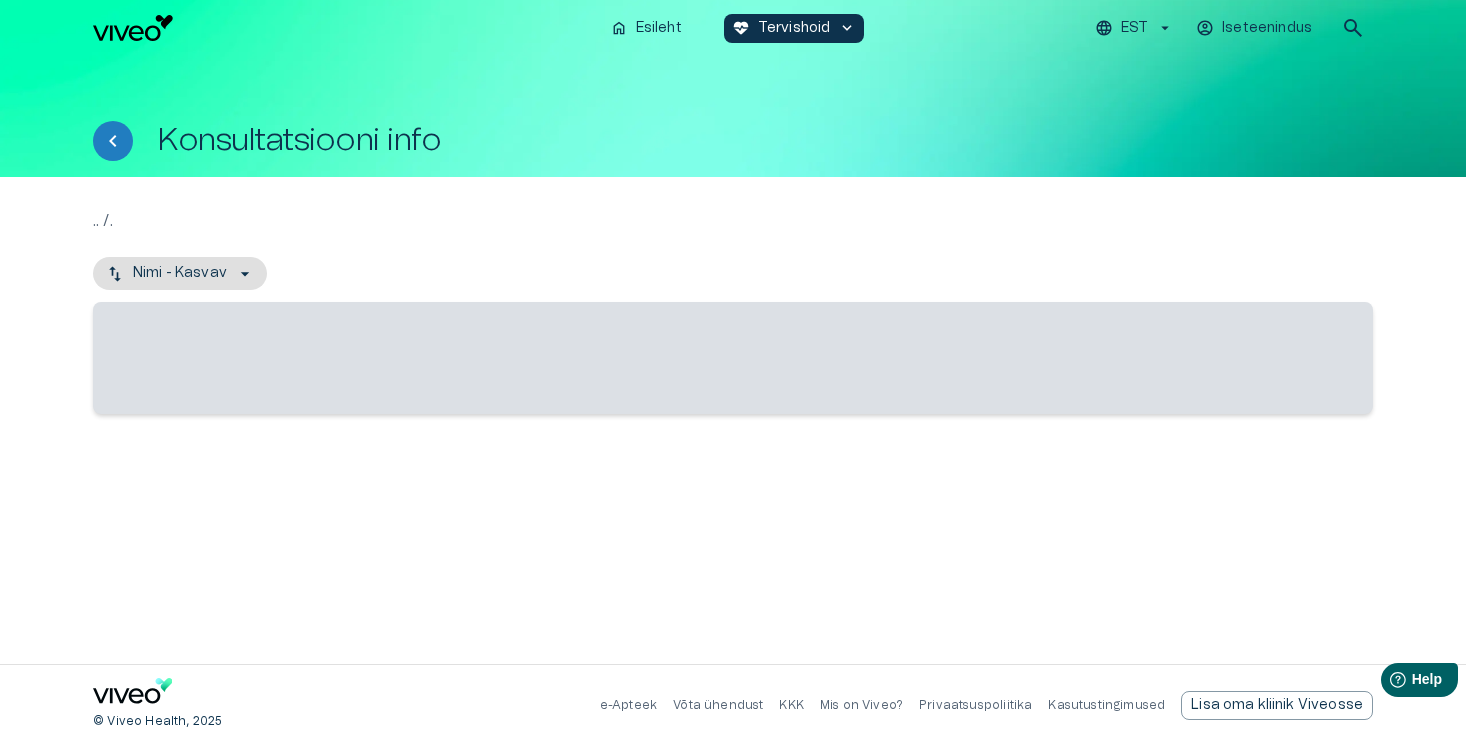scroll, scrollTop: 0, scrollLeft: 0, axis: both 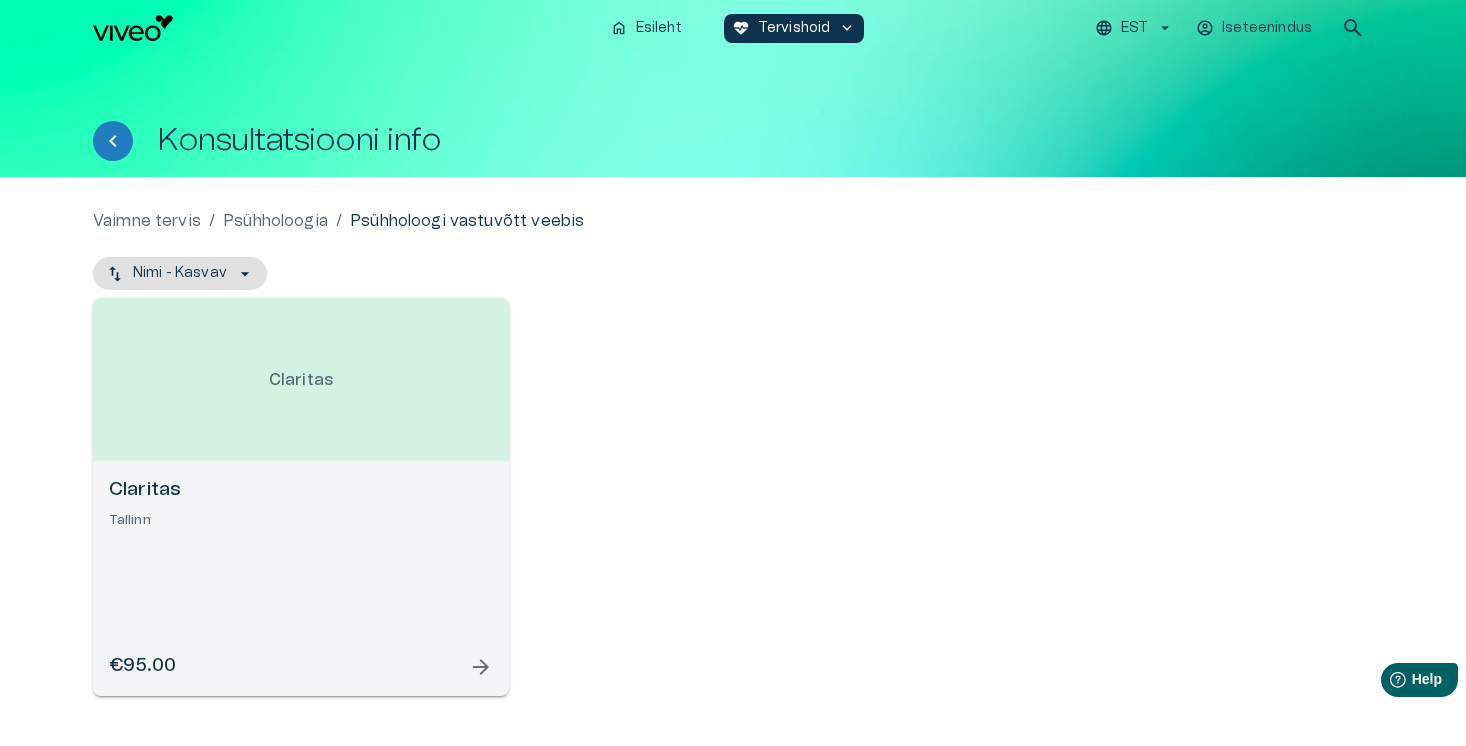 click 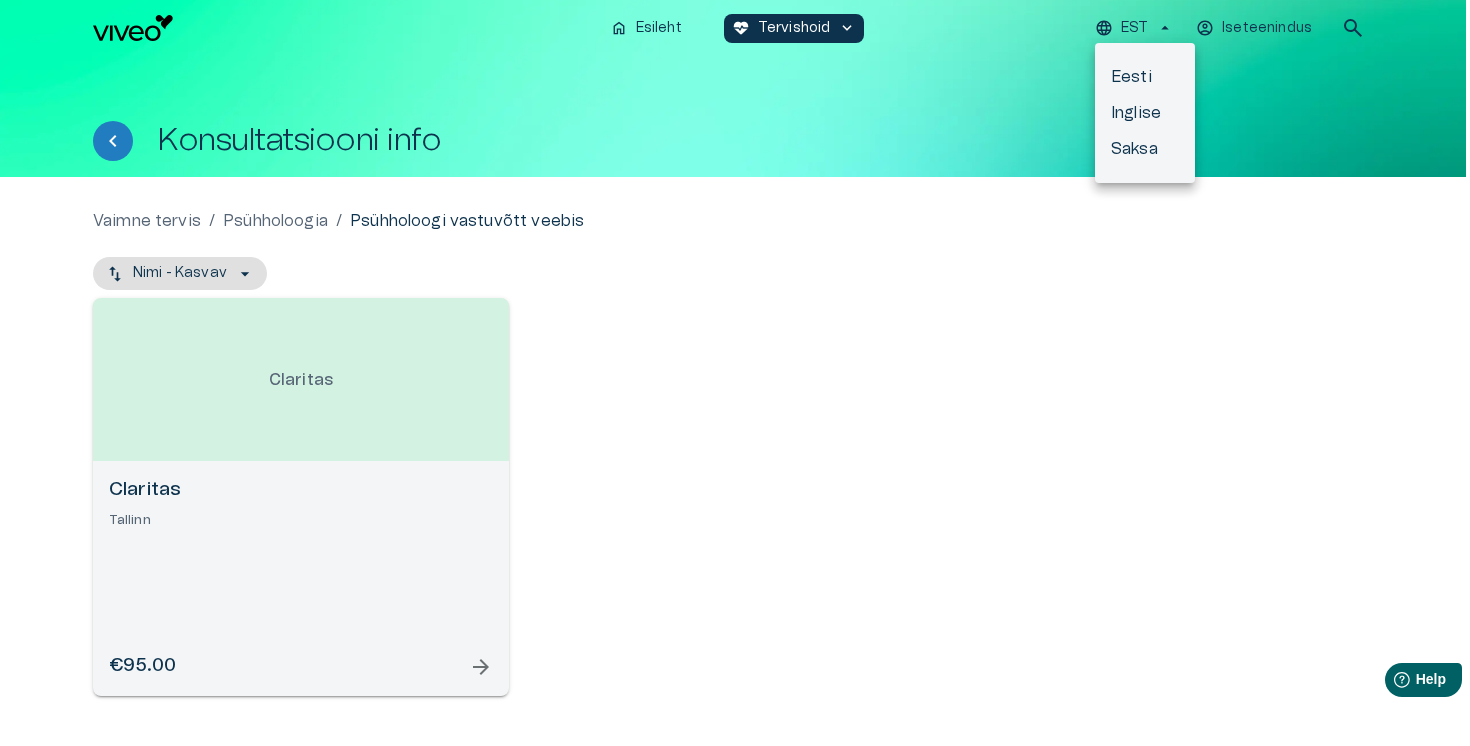 click on "Inglise" at bounding box center (1145, 113) 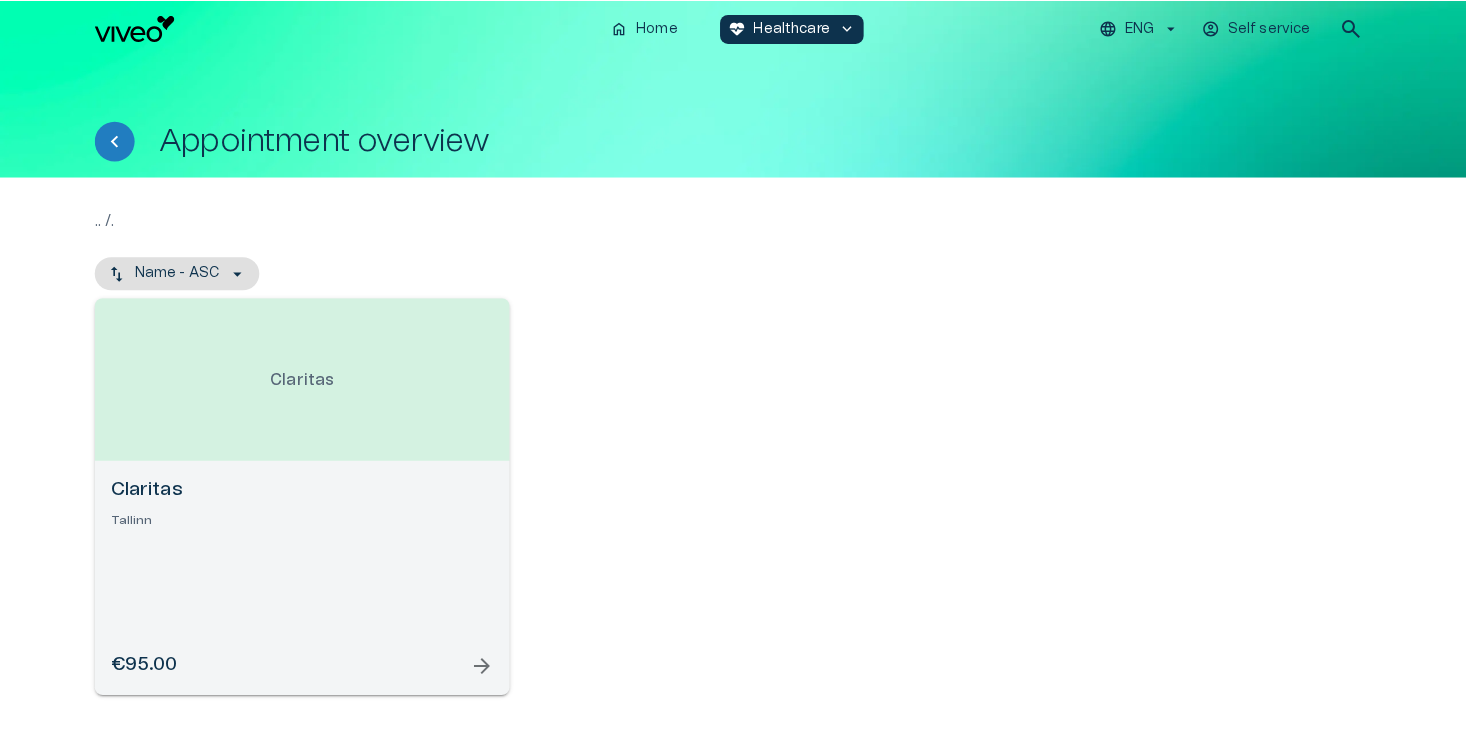 scroll, scrollTop: 0, scrollLeft: 0, axis: both 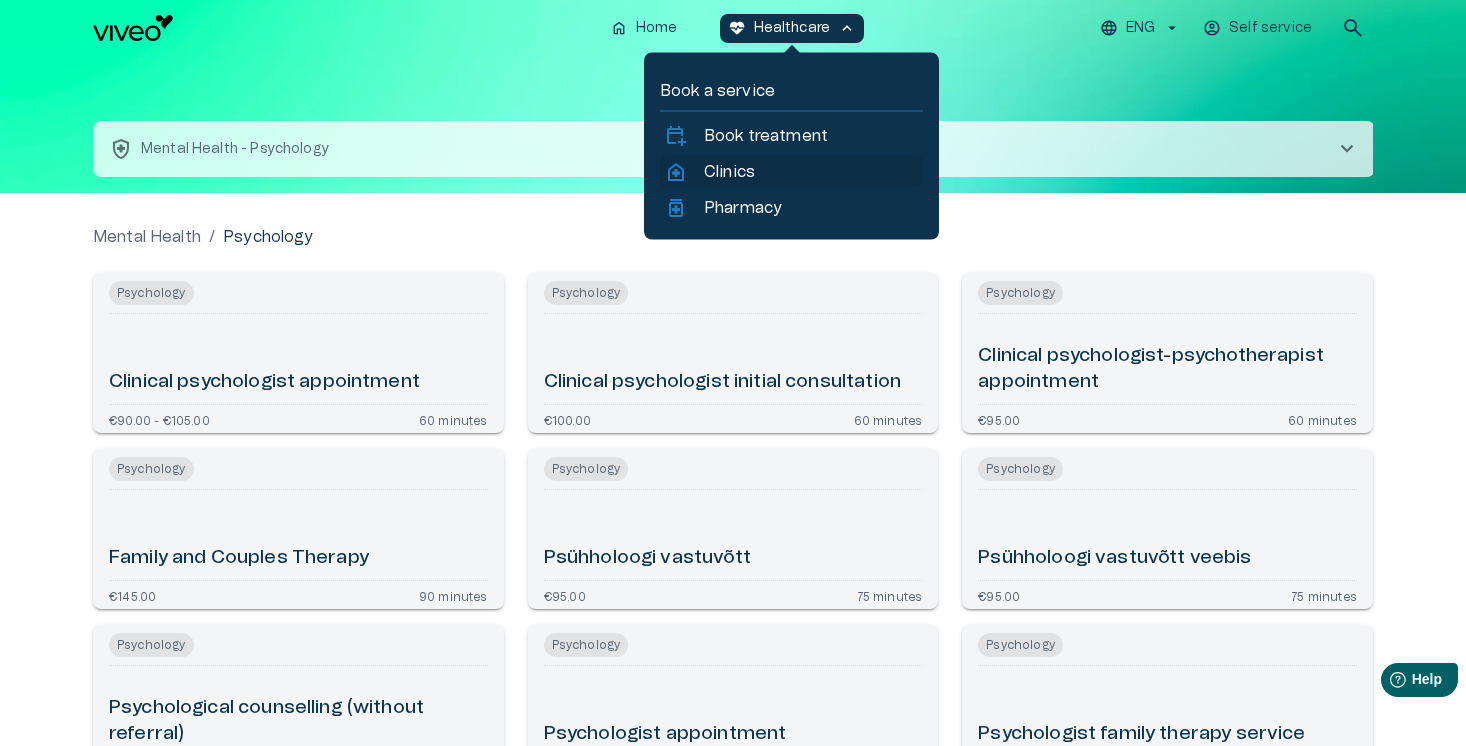 click on "Clinics" at bounding box center (729, 172) 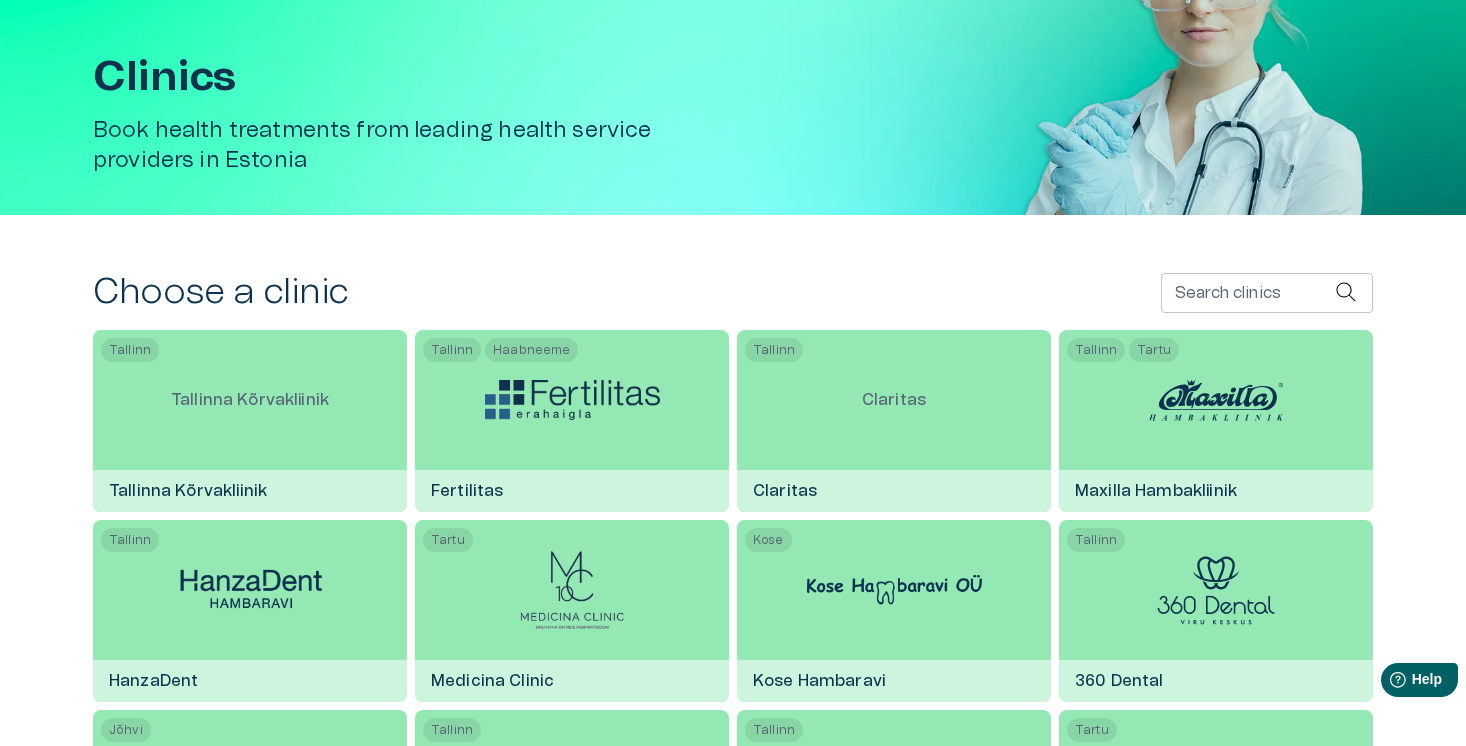 scroll, scrollTop: 422, scrollLeft: 0, axis: vertical 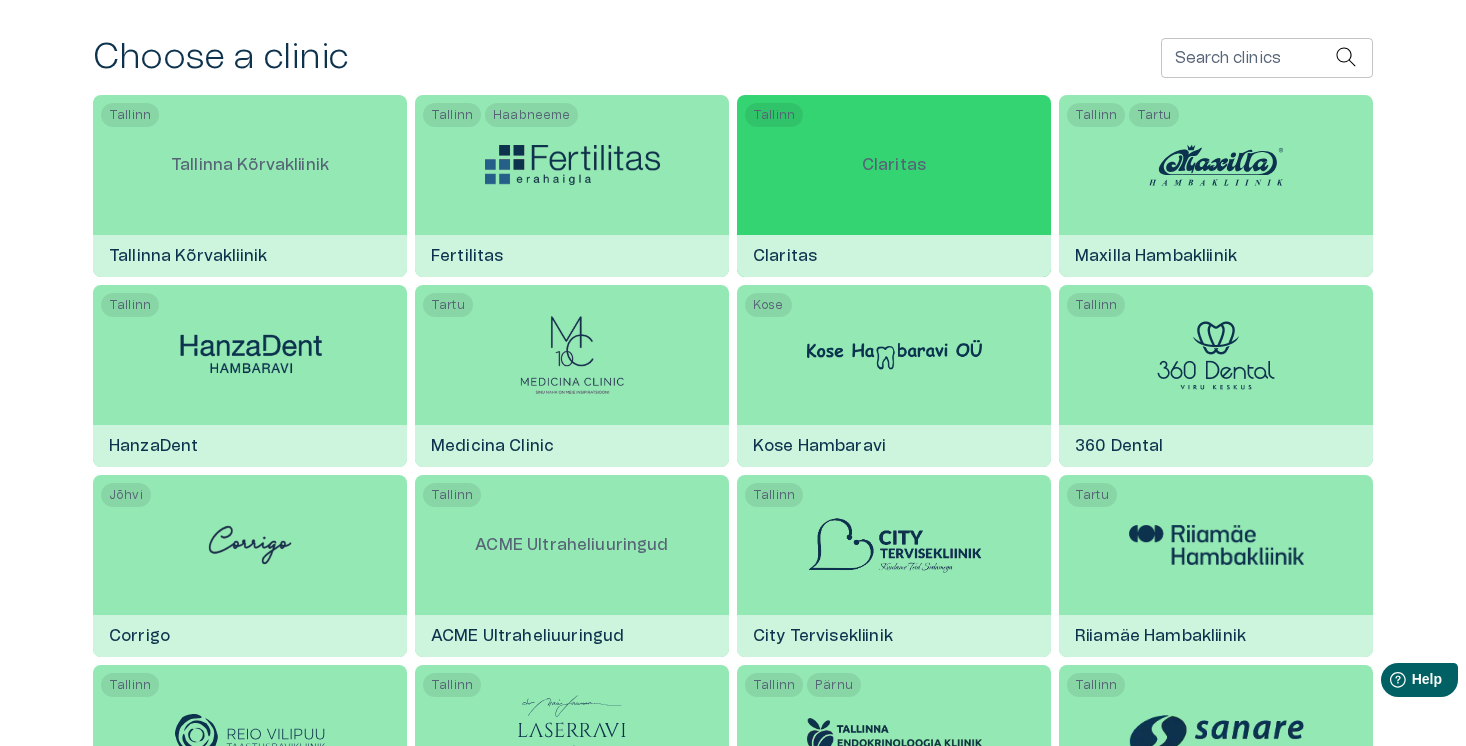 click on "Claritas" at bounding box center (894, 256) 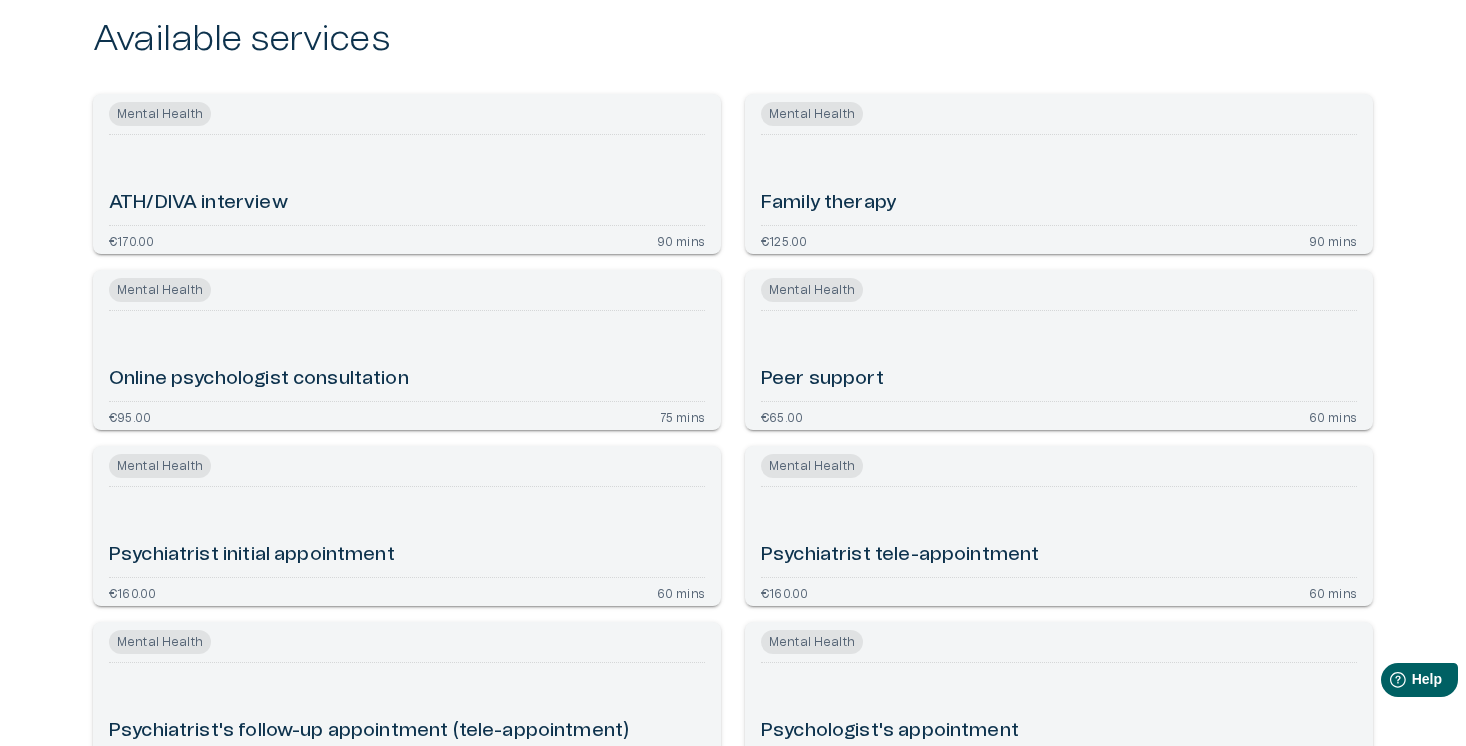 scroll, scrollTop: 0, scrollLeft: 0, axis: both 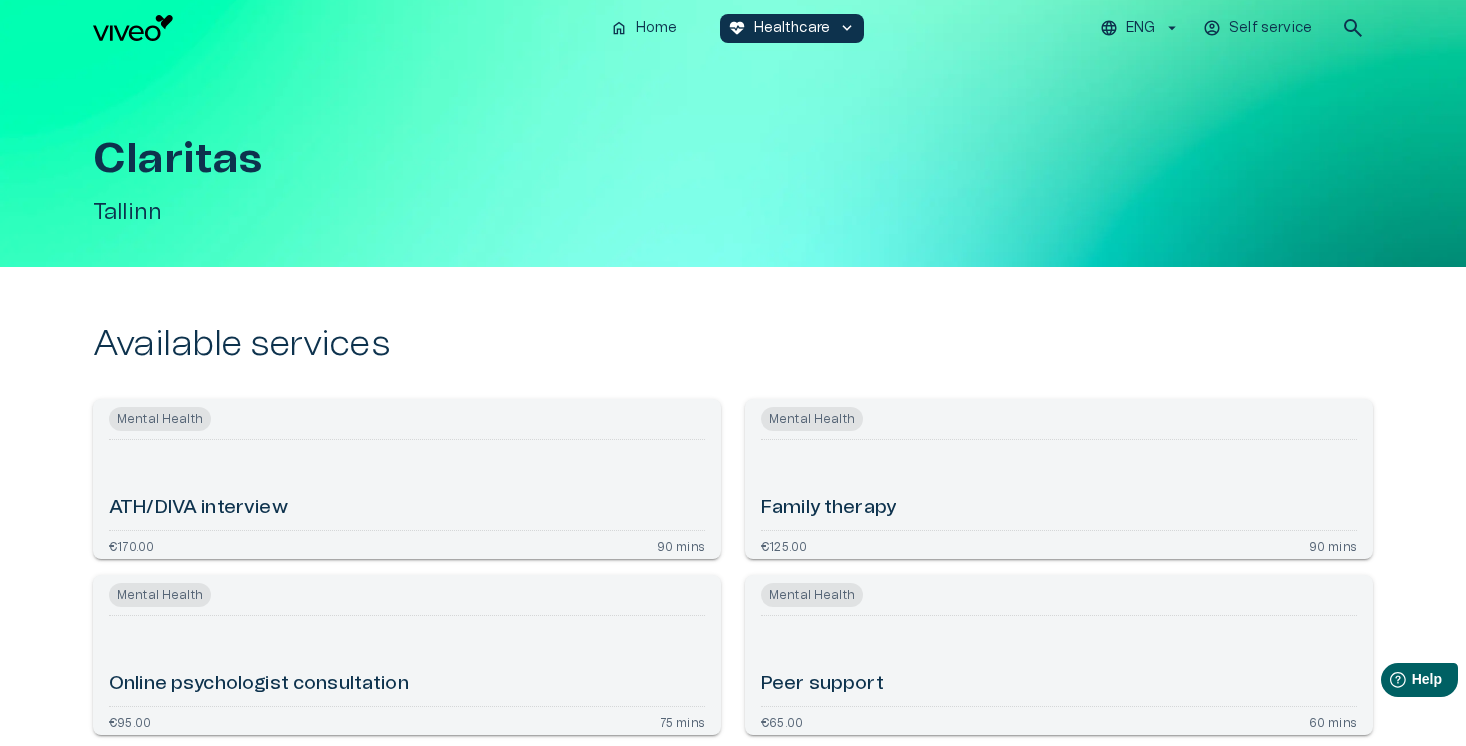 click on "[CITY]" at bounding box center [733, 161] 